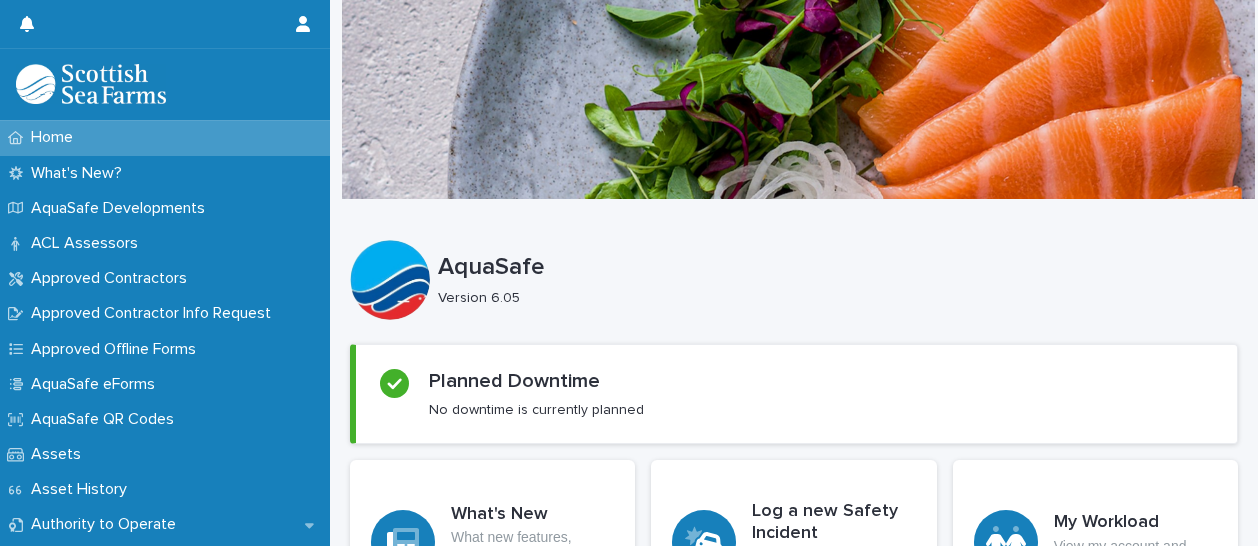 scroll, scrollTop: 0, scrollLeft: 0, axis: both 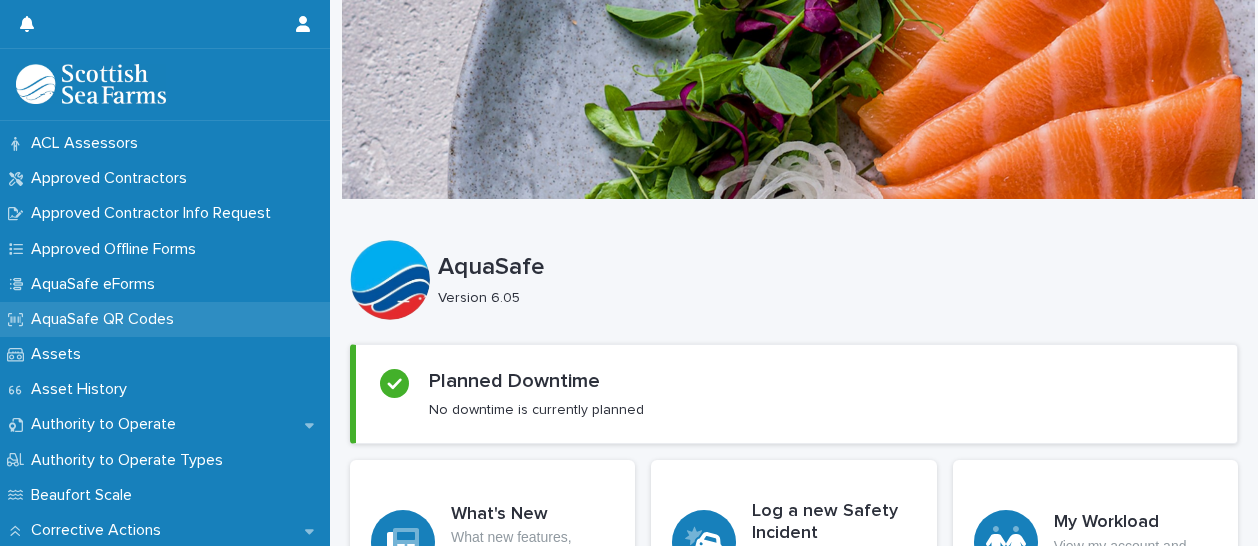 click on "AquaSafe QR Codes" at bounding box center (106, 319) 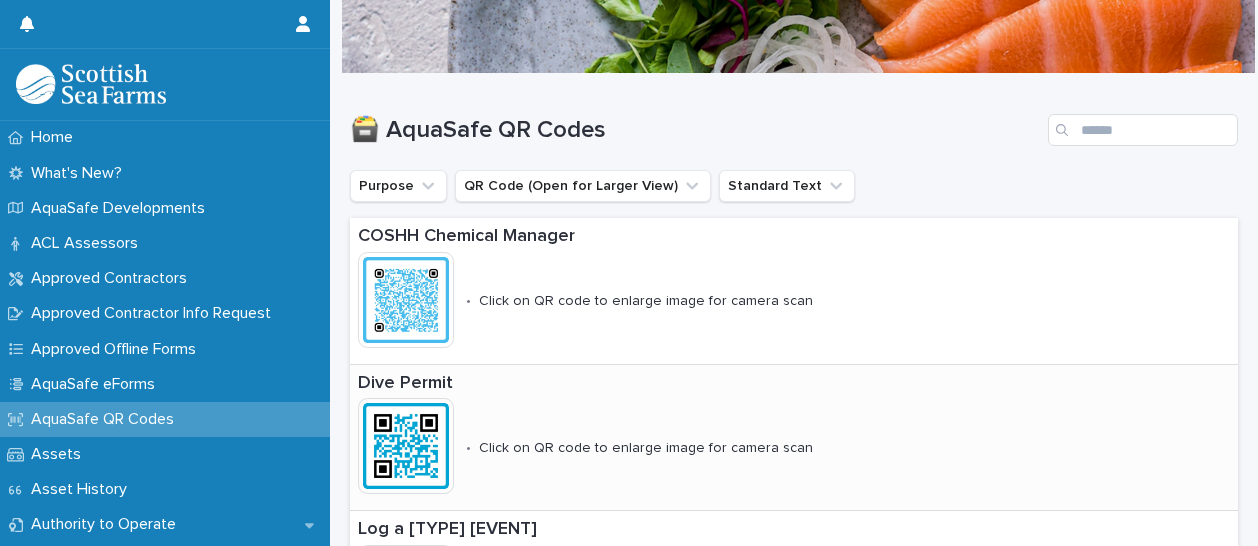 scroll, scrollTop: 311, scrollLeft: 0, axis: vertical 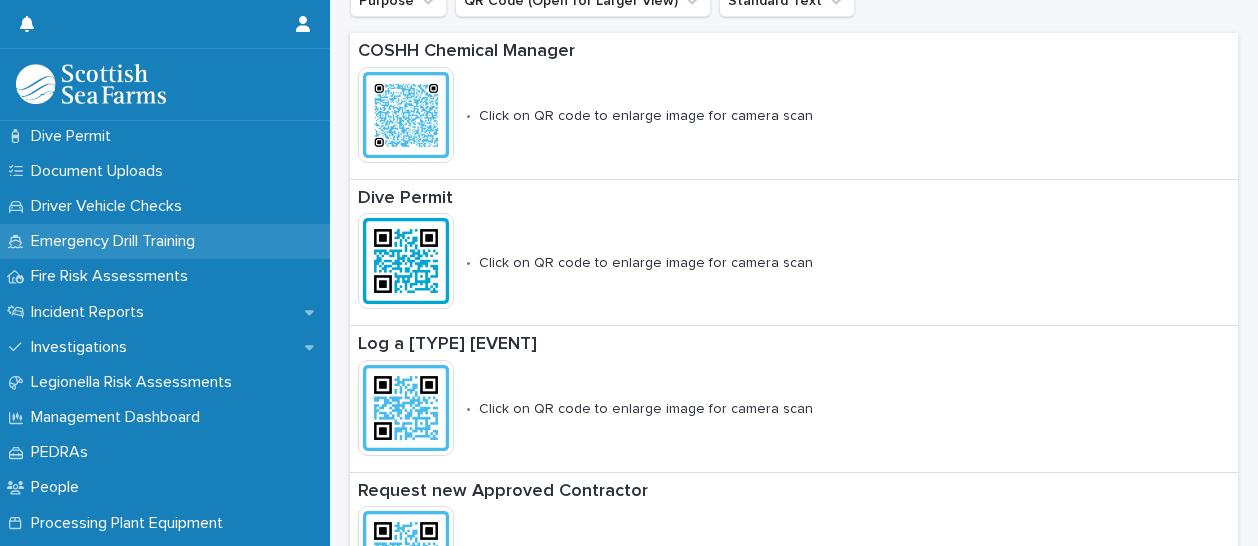 click on "Emergency Drill Training" at bounding box center [117, 241] 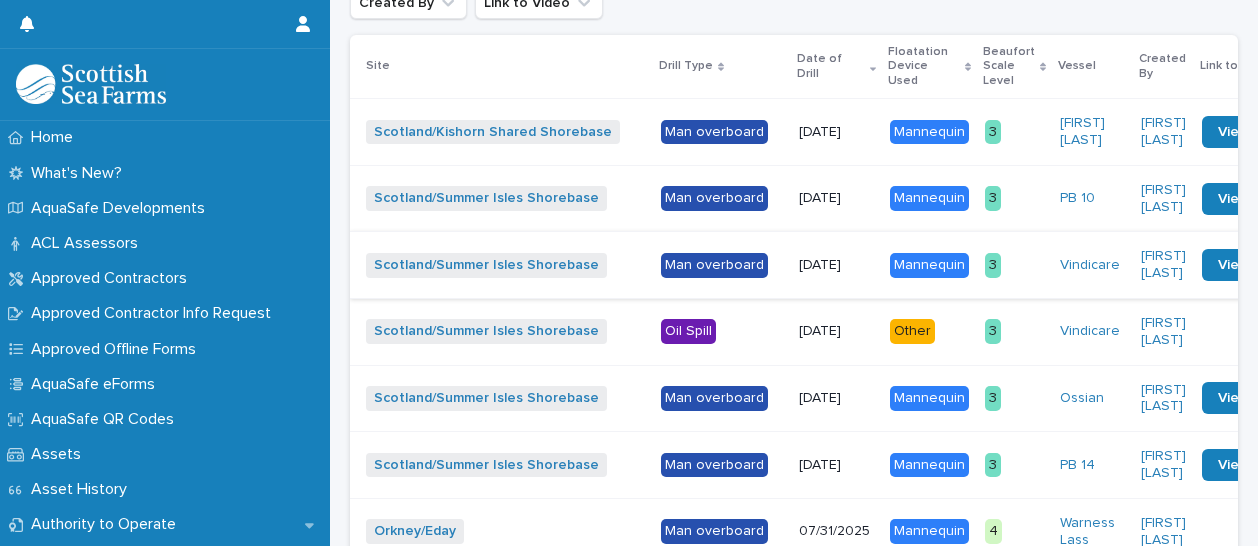 scroll, scrollTop: 500, scrollLeft: 0, axis: vertical 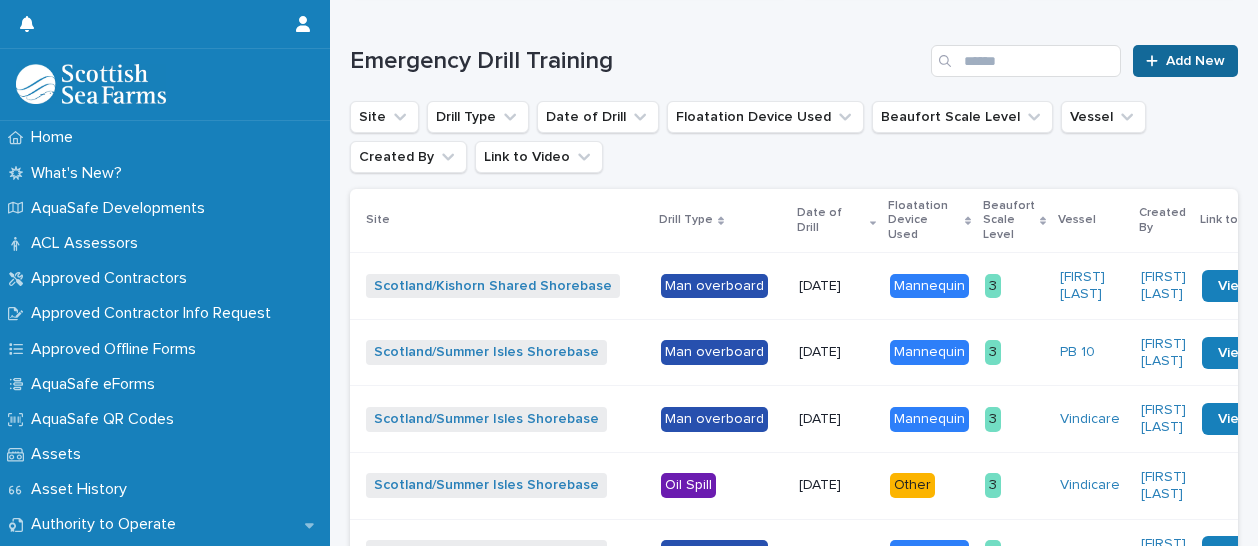 click on "Add New" at bounding box center [1195, 61] 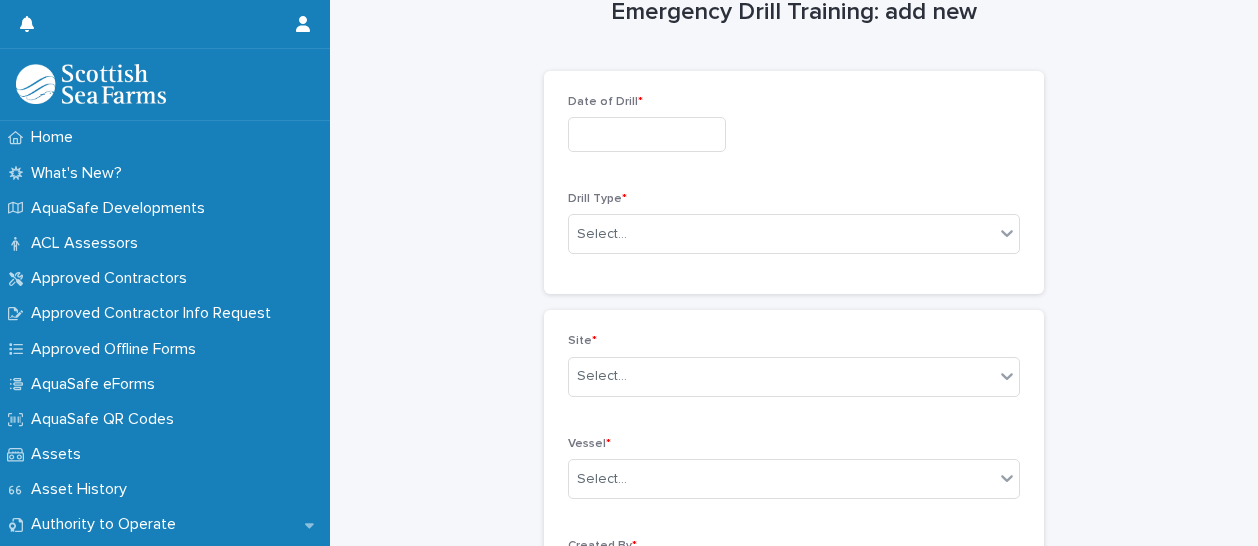 scroll, scrollTop: 0, scrollLeft: 0, axis: both 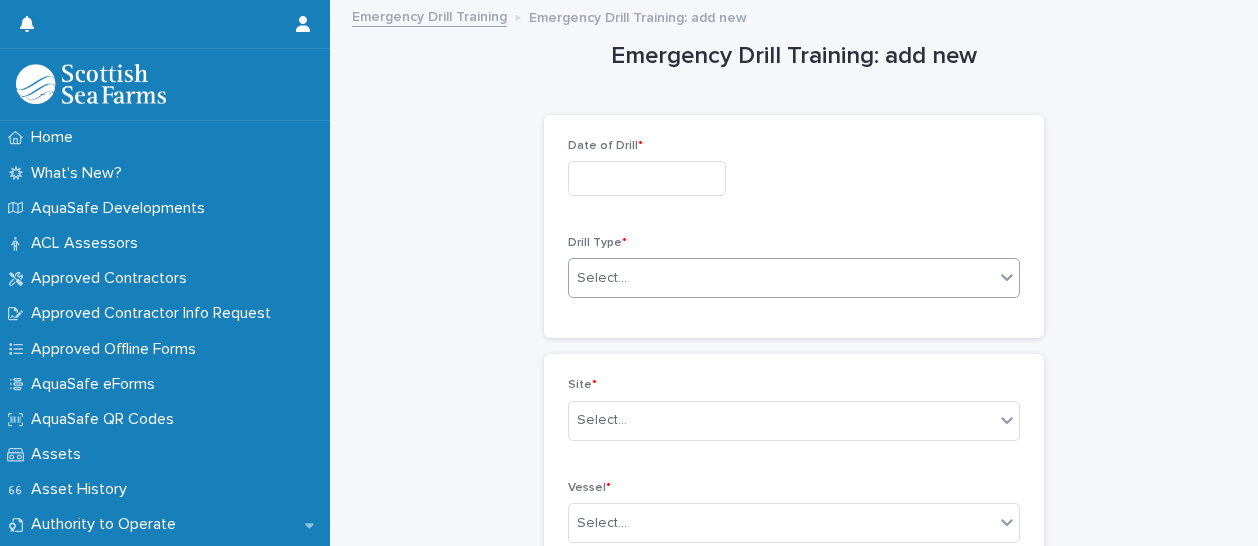 click on "Select..." at bounding box center [781, 278] 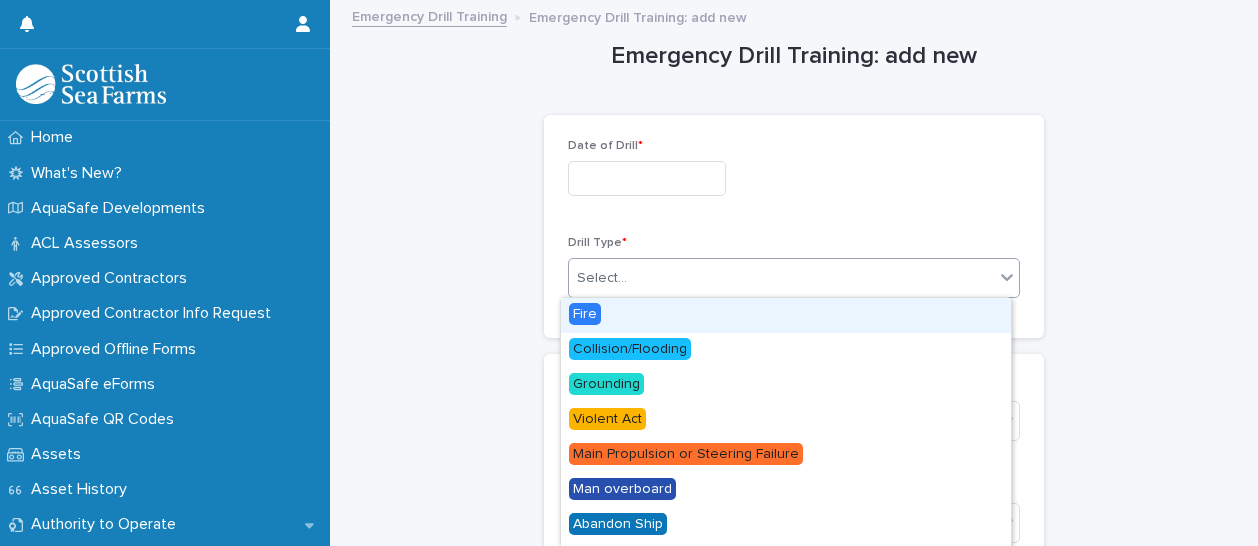 click at bounding box center (647, 178) 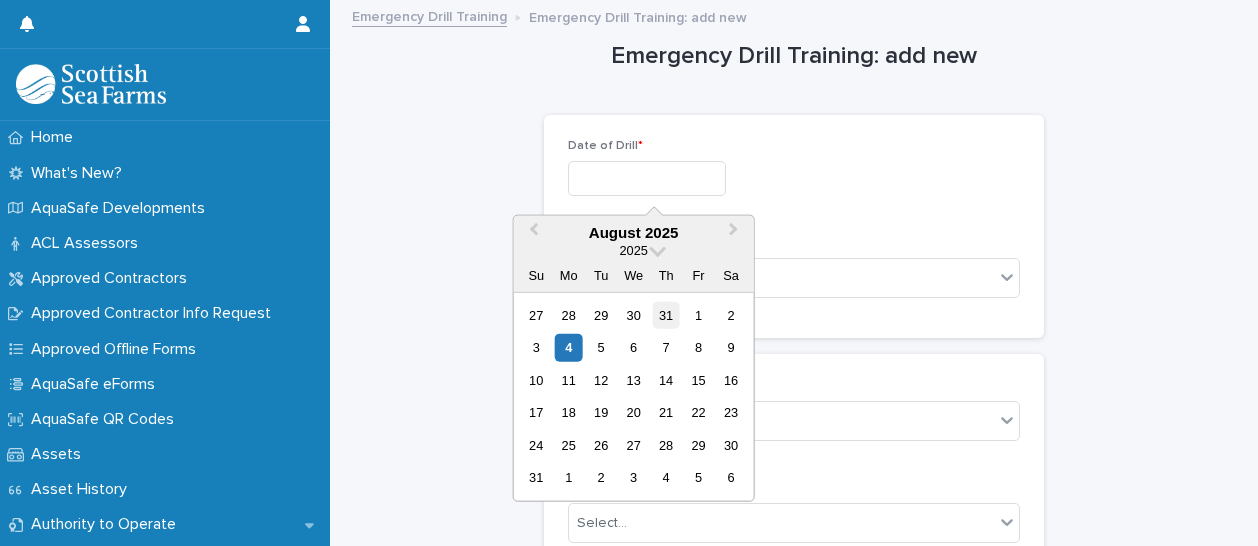 click on "31" at bounding box center [666, 315] 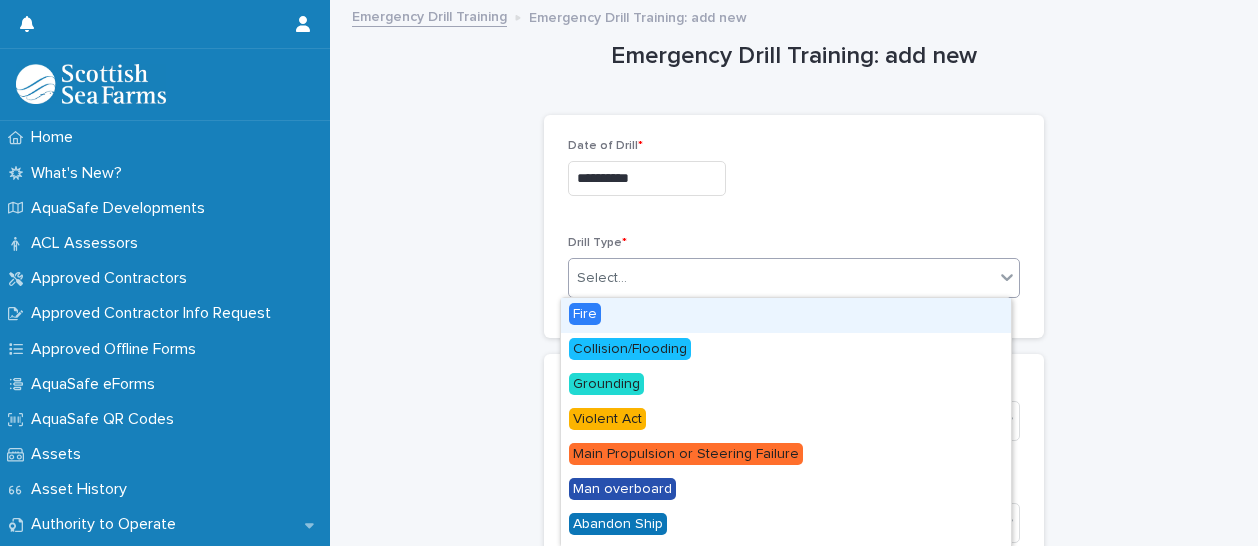 click on "Select..." at bounding box center (781, 278) 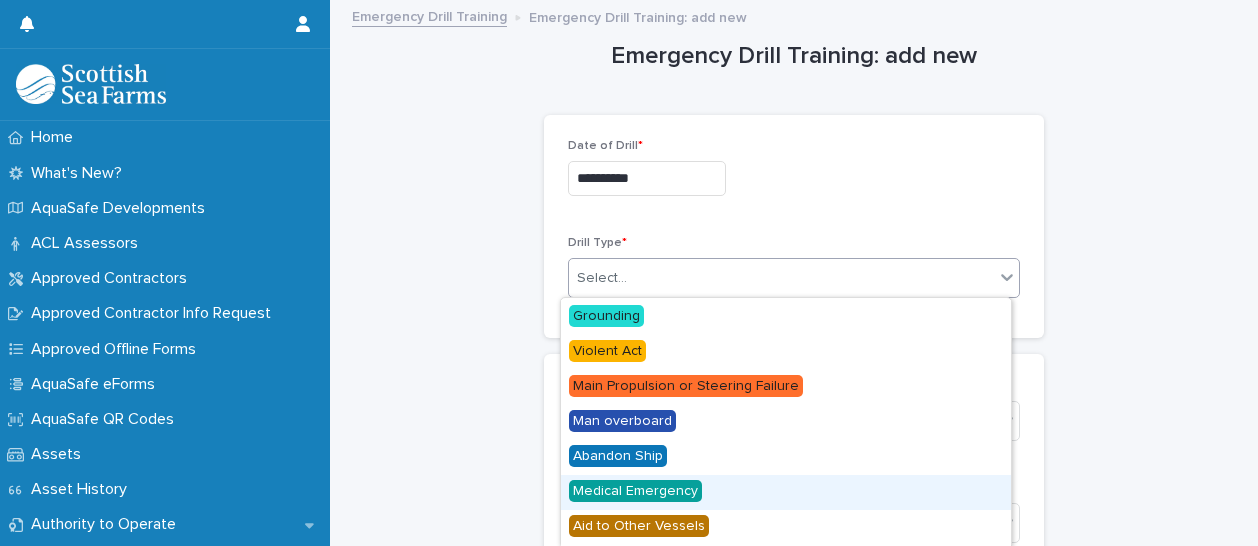 scroll, scrollTop: 0, scrollLeft: 0, axis: both 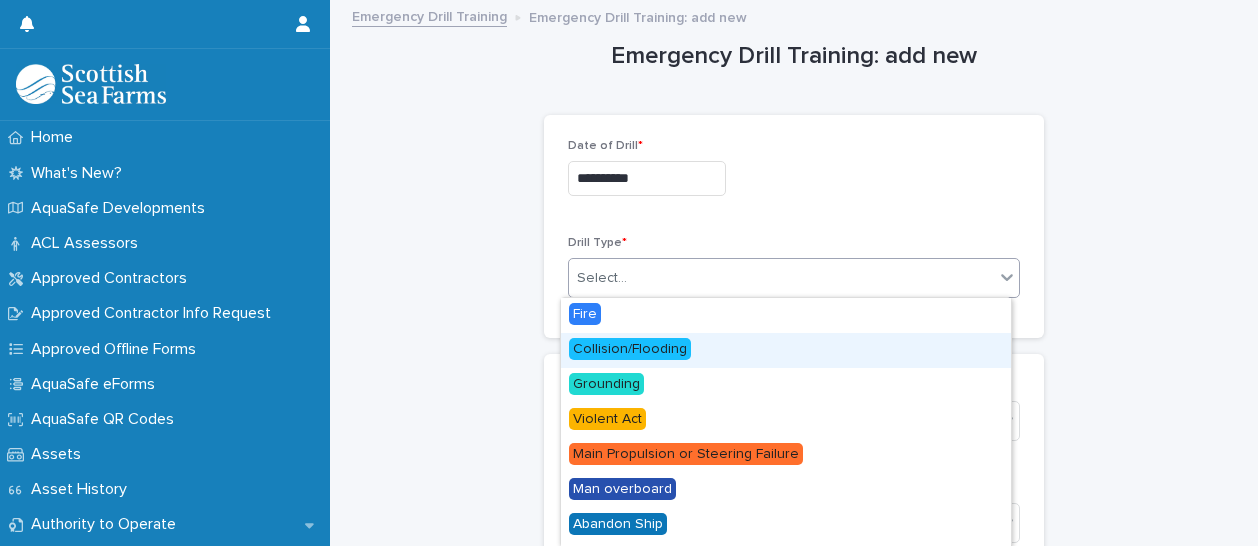 click on "Collision/Flooding" at bounding box center [630, 349] 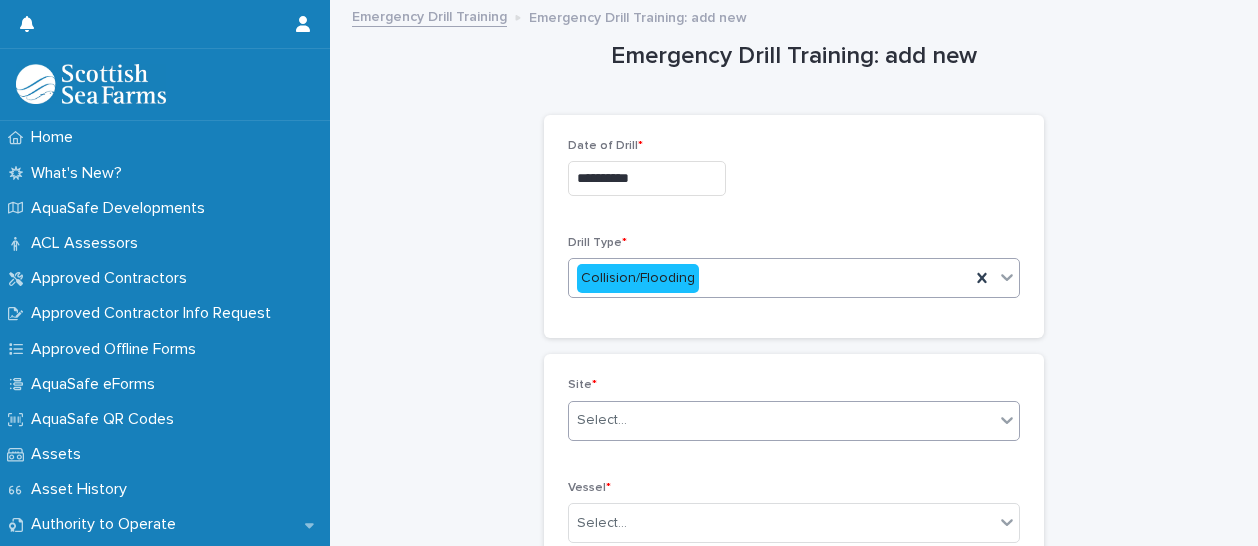 click on "Select..." at bounding box center (781, 420) 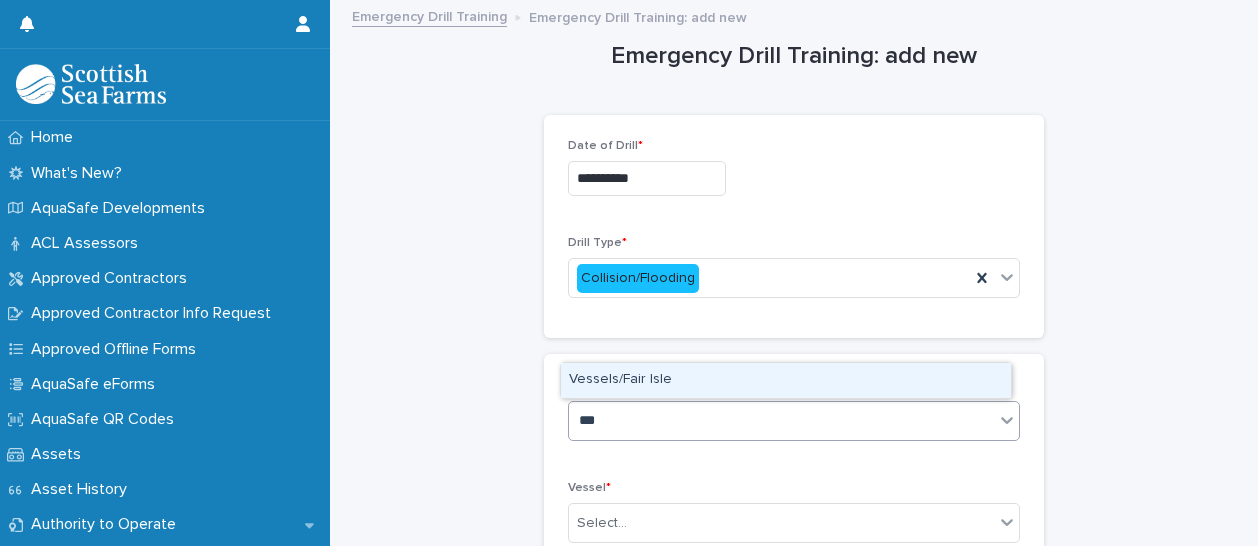 type on "***" 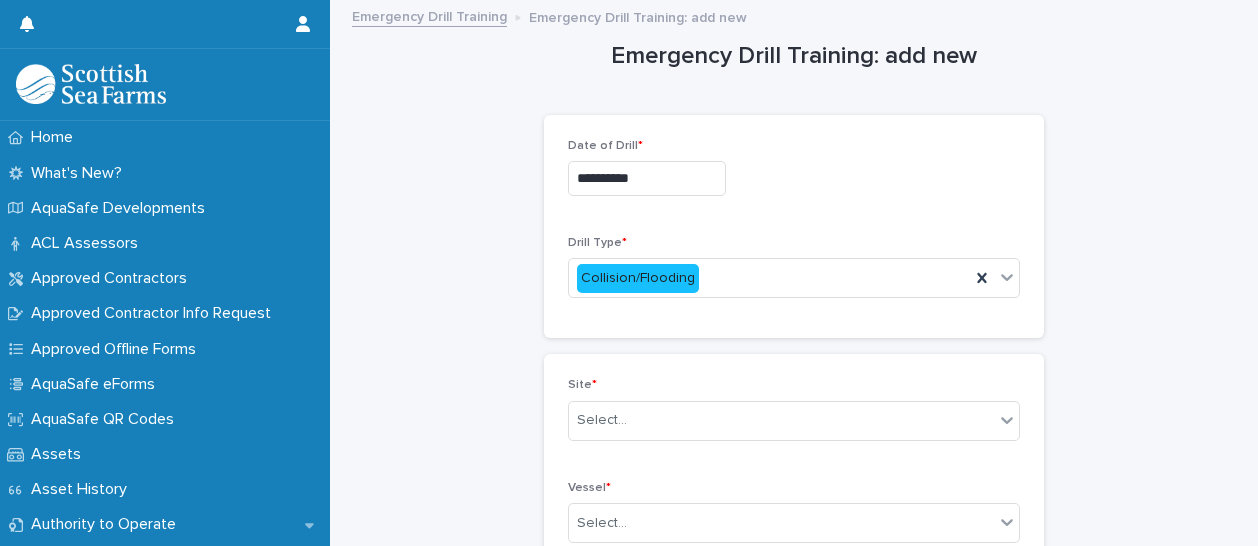 click on "Site * Select... Vessel * Select... Created By * Select... Participants * Select..." at bounding box center (794, 571) 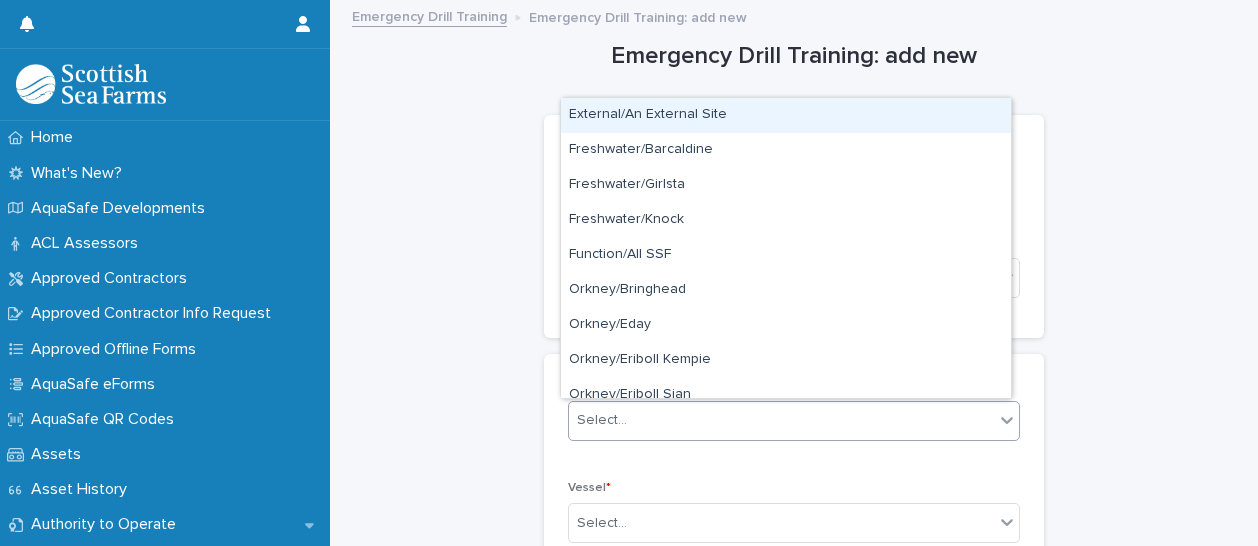 click on "Select..." at bounding box center (781, 420) 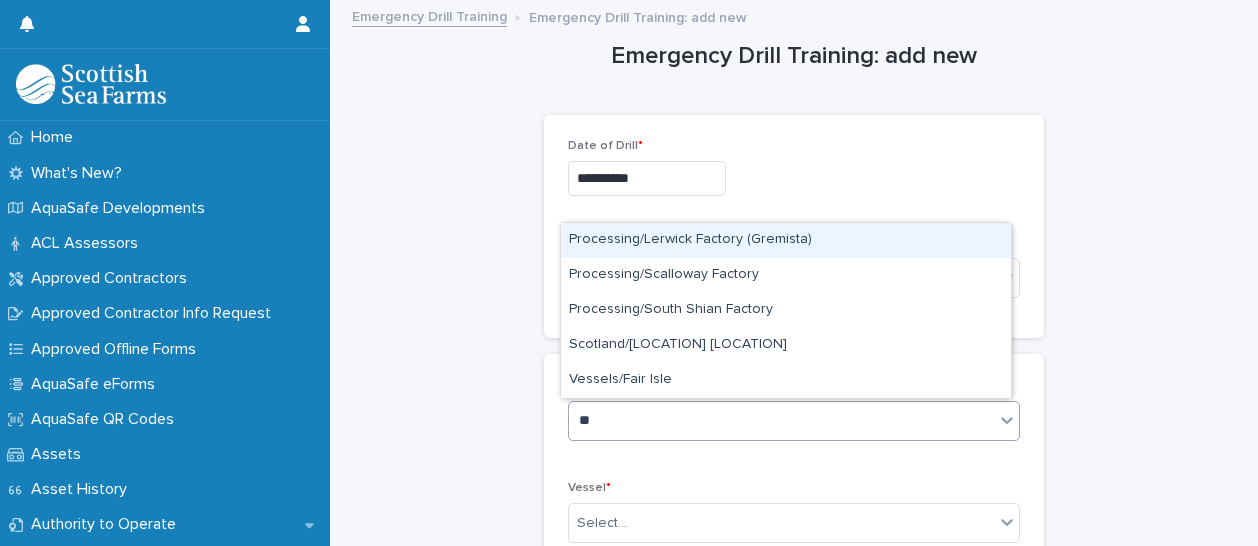 type on "***" 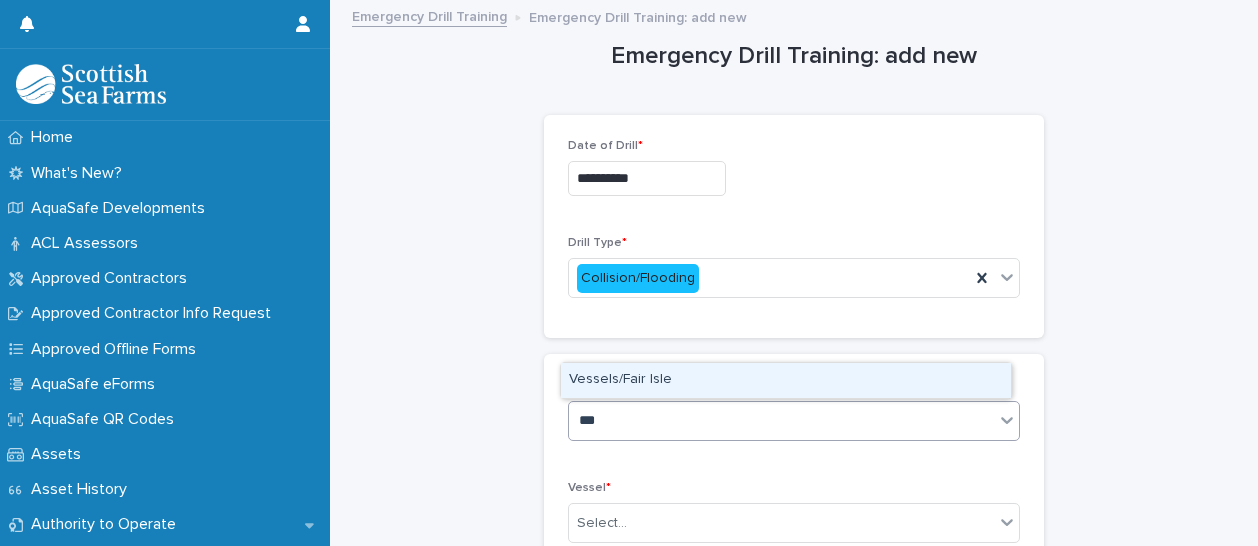 click on "Vessels/Fair Isle" at bounding box center [786, 380] 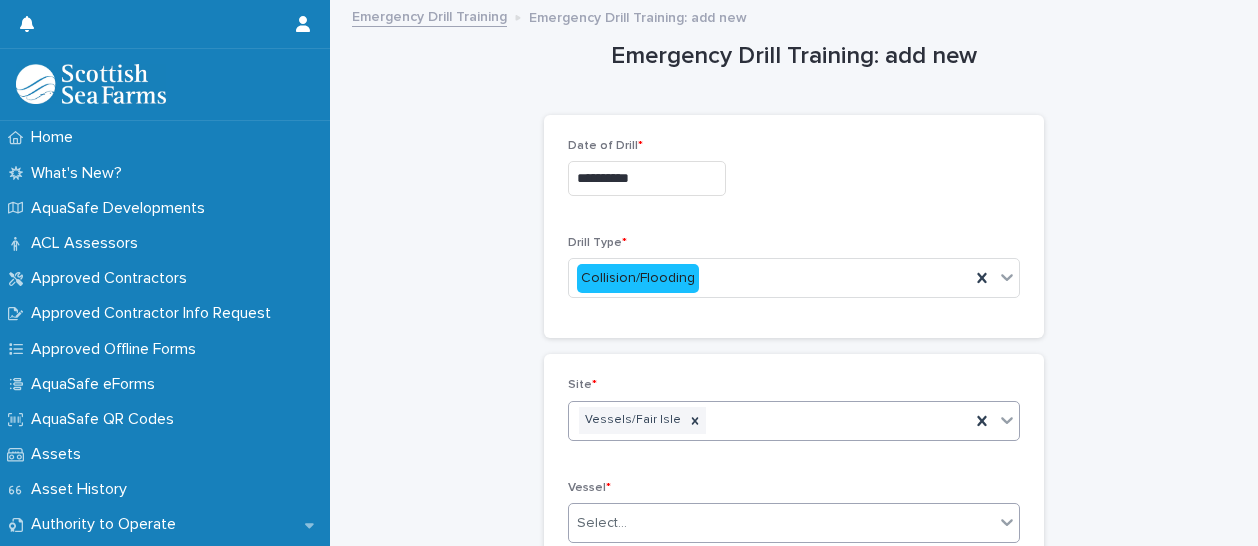 click on "Select..." at bounding box center [781, 523] 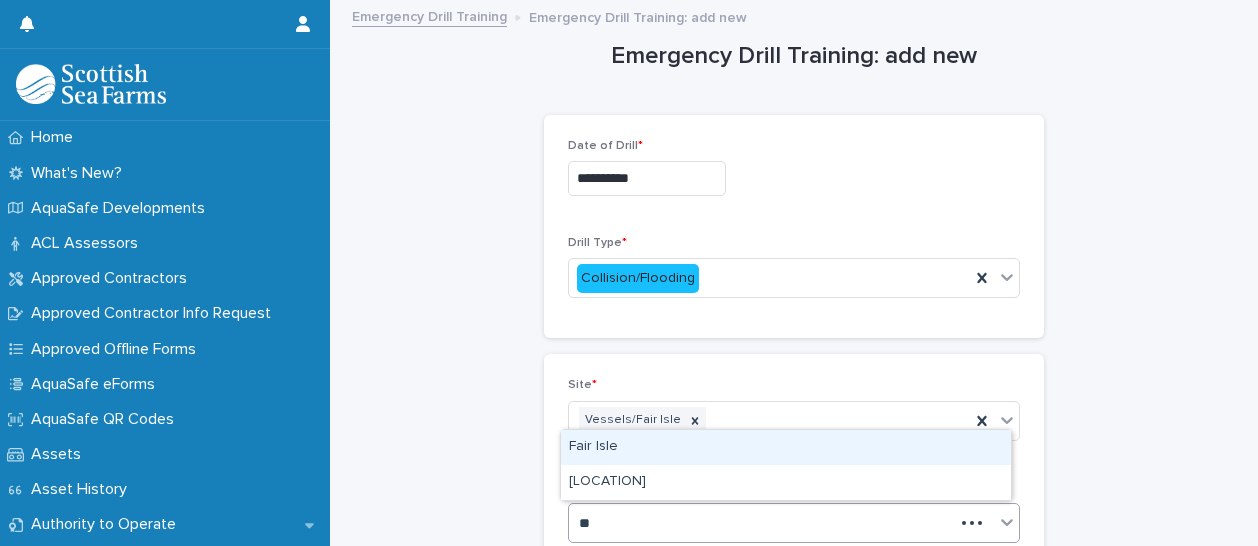 type on "***" 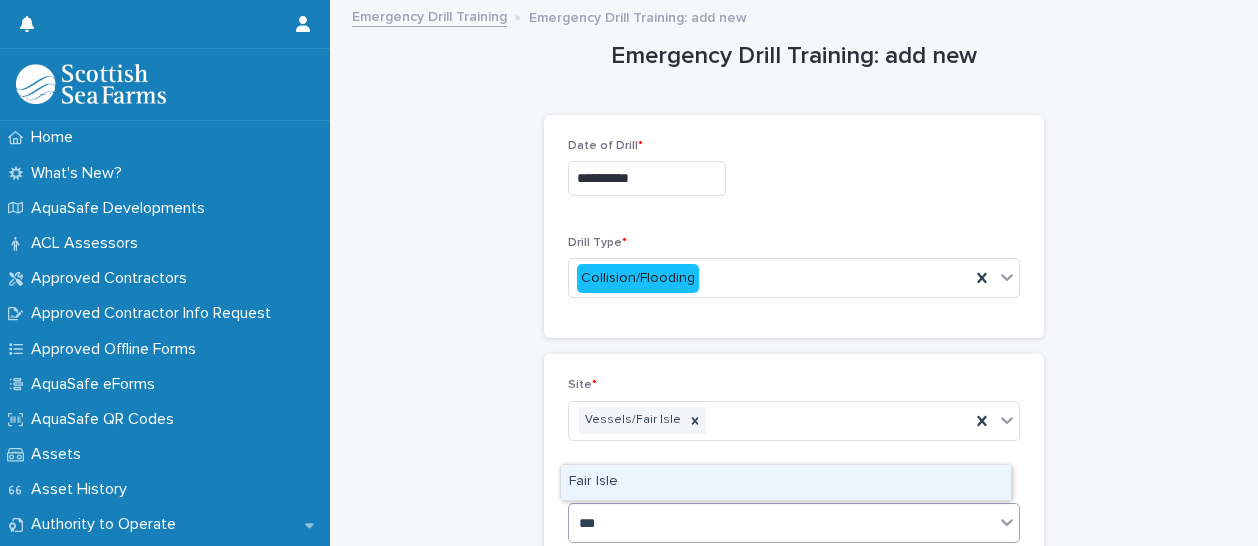 click on "Fair Isle" at bounding box center (786, 482) 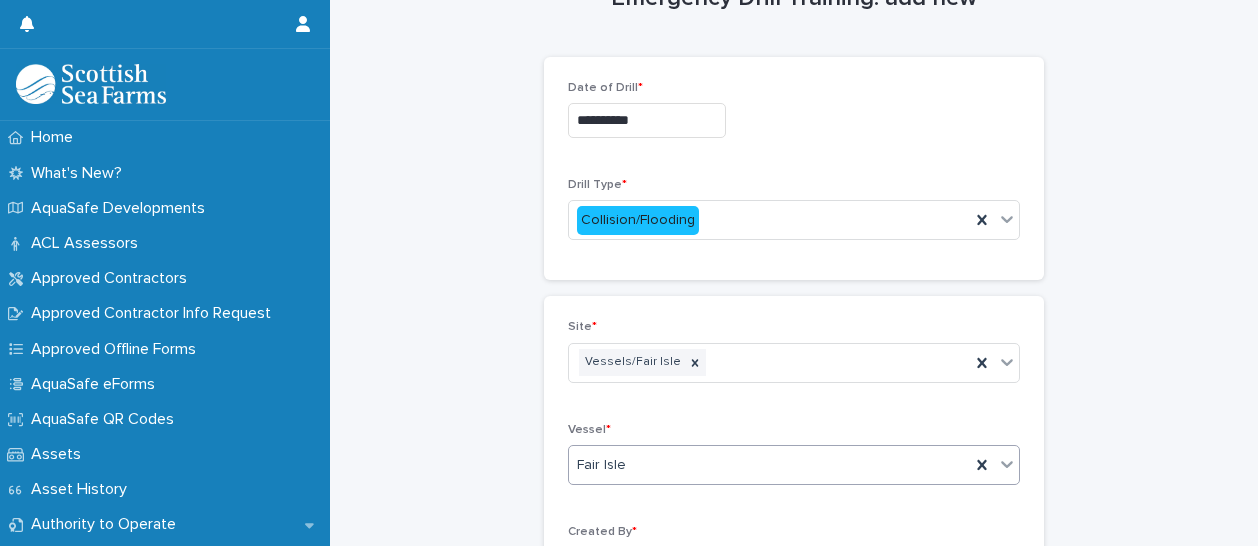 scroll, scrollTop: 200, scrollLeft: 0, axis: vertical 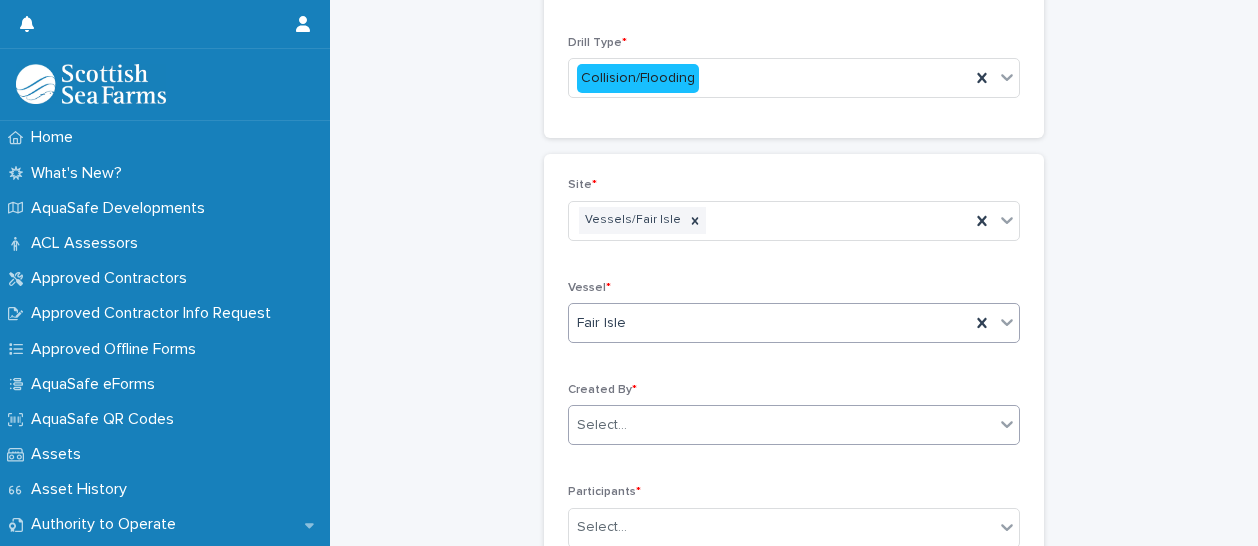 click on "Select..." at bounding box center [781, 425] 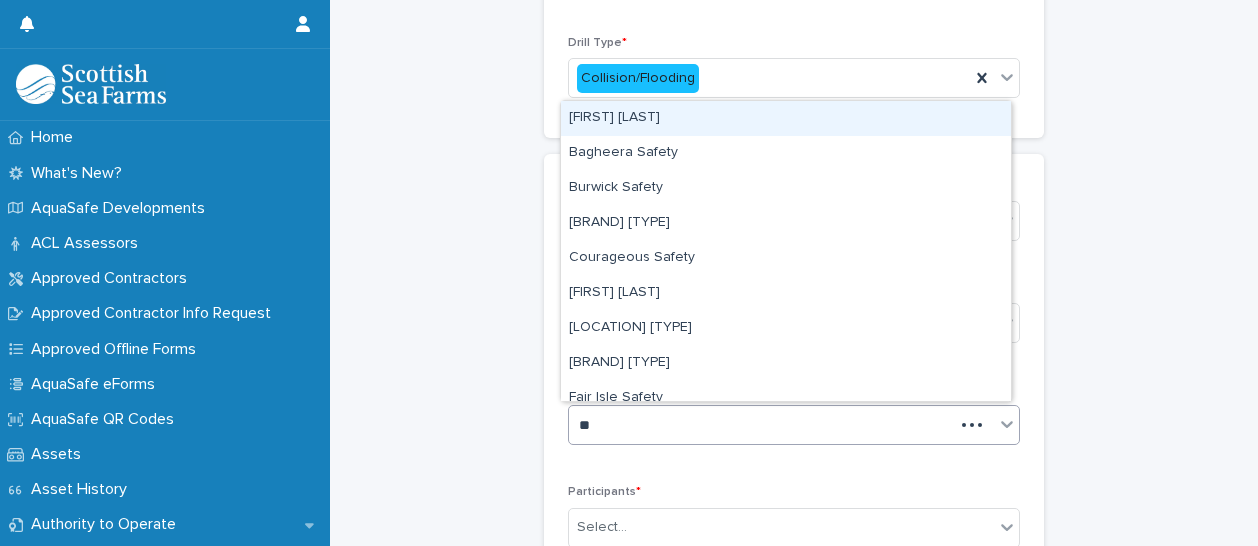 type on "***" 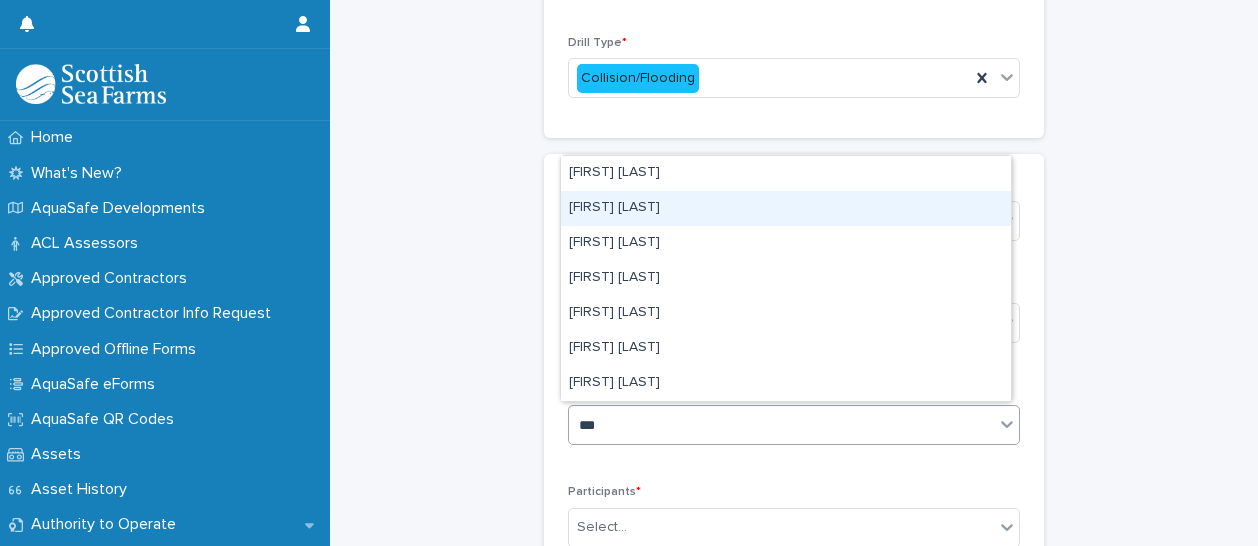 click on "[FIRST] [LAST]" at bounding box center [786, 208] 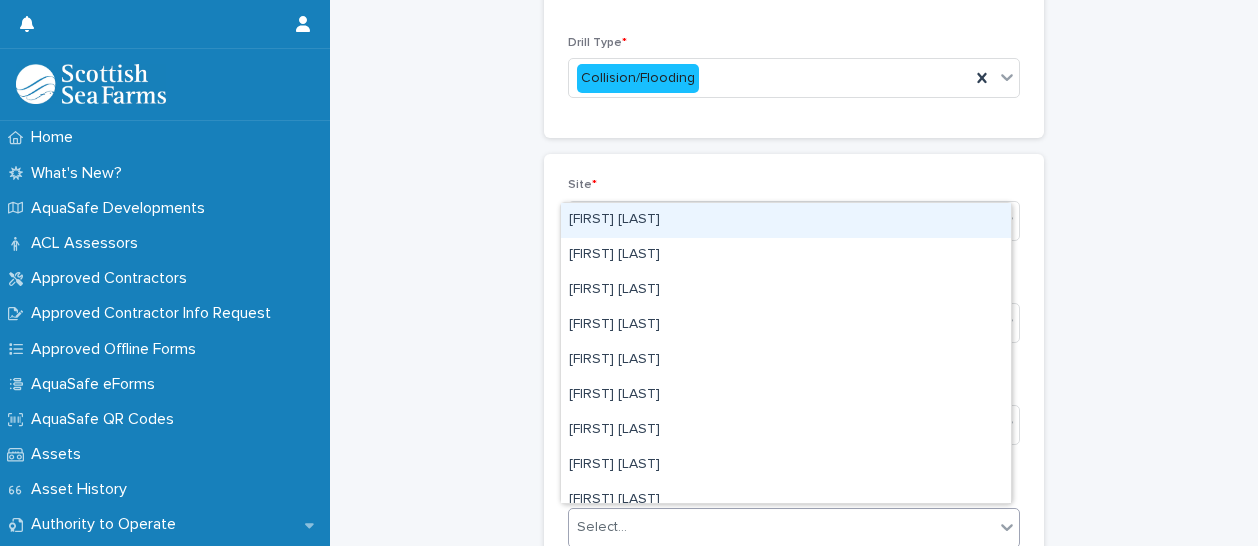 click on "Select..." at bounding box center [781, 527] 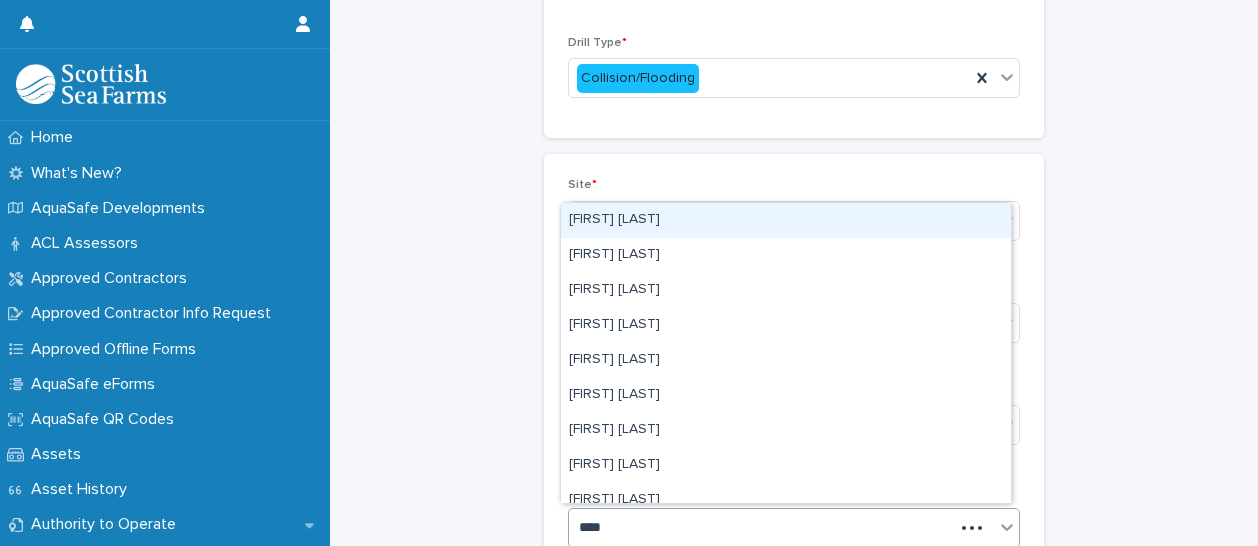 type on "*****" 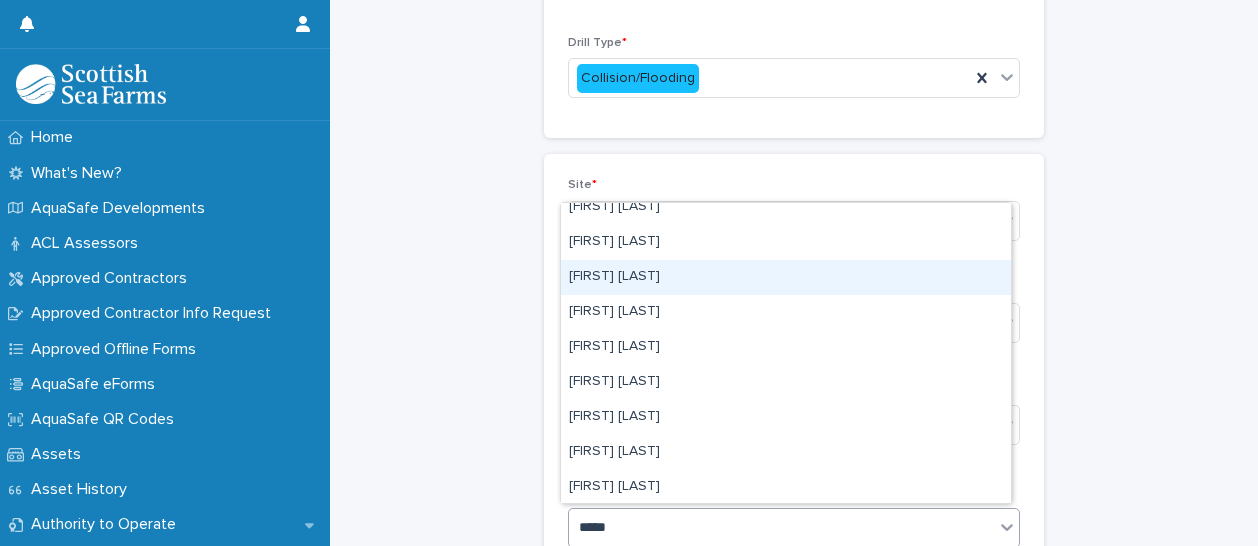 scroll, scrollTop: 200, scrollLeft: 0, axis: vertical 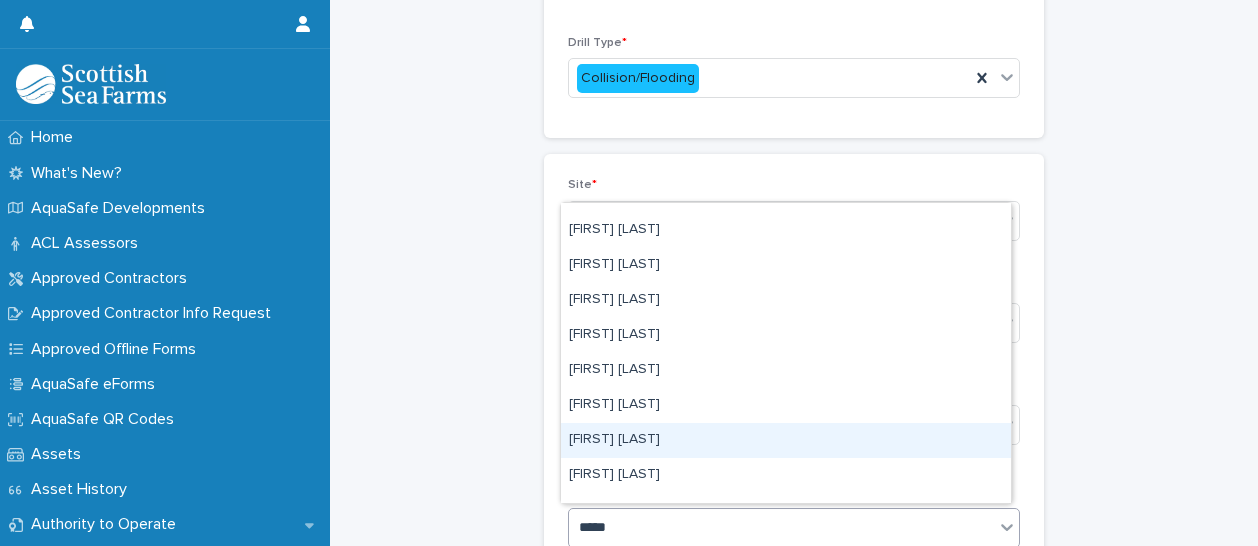 click on "[FIRST] [LAST]" at bounding box center (786, 440) 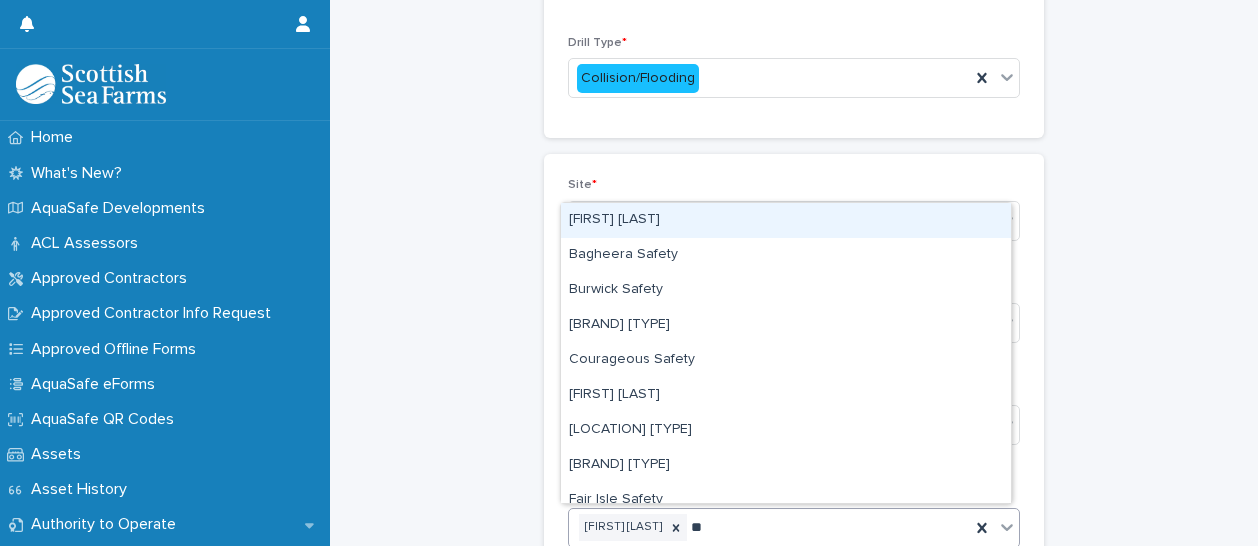 type on "***" 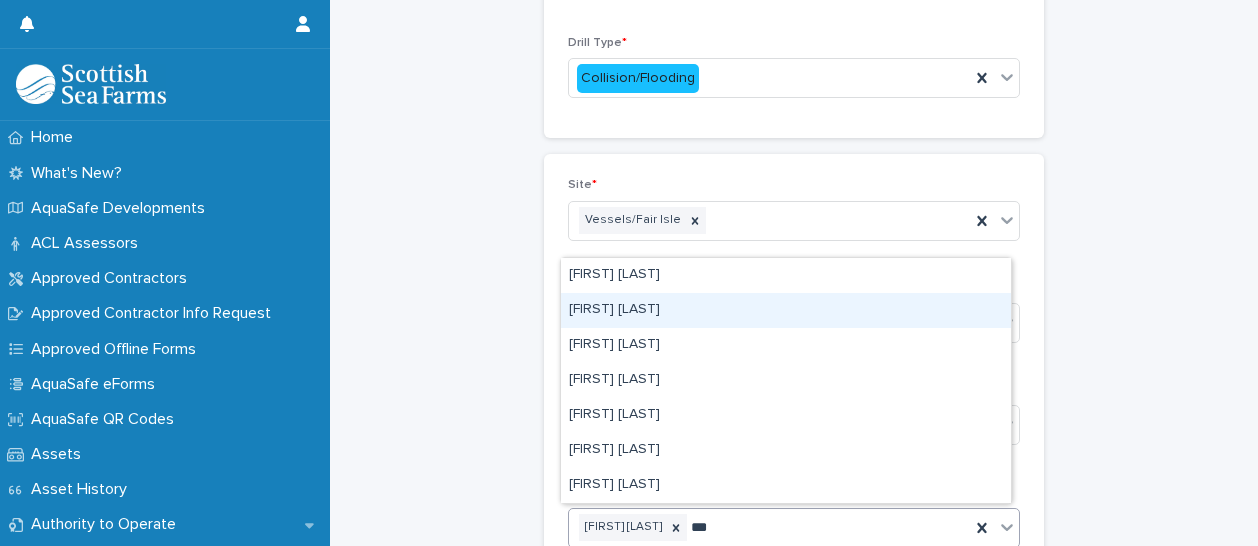 click on "[FIRST] [LAST]" at bounding box center (786, 310) 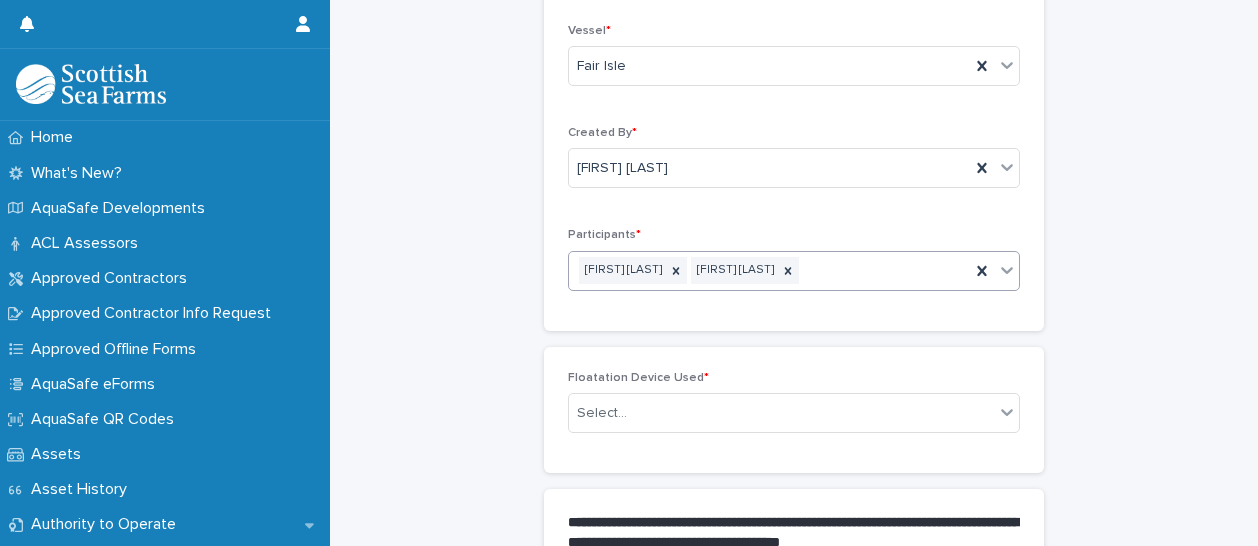 scroll, scrollTop: 600, scrollLeft: 0, axis: vertical 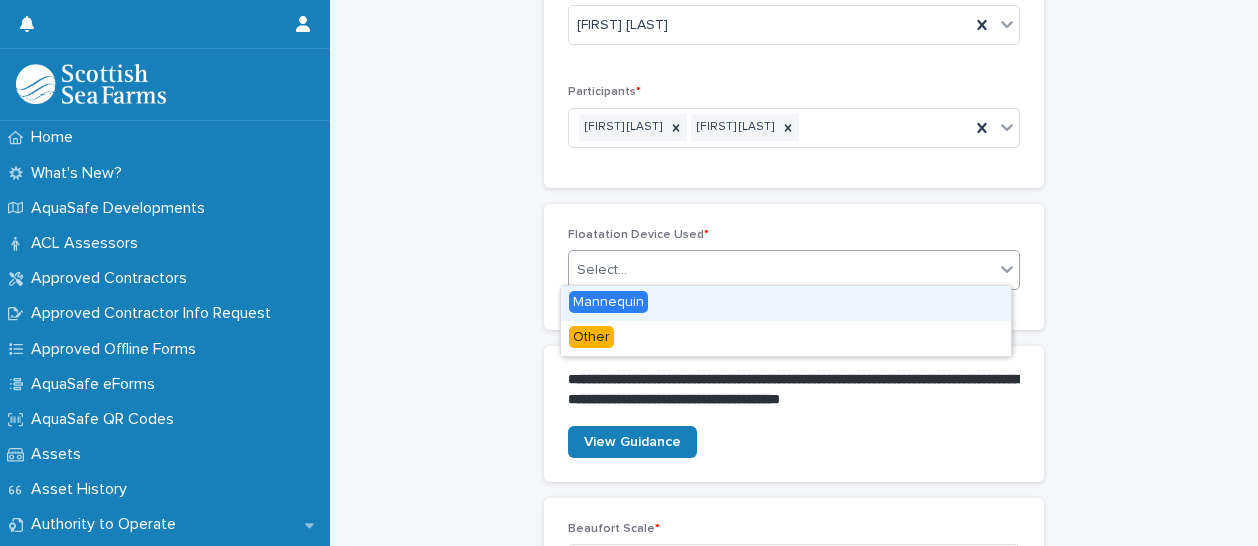 click on "Select..." at bounding box center [781, 270] 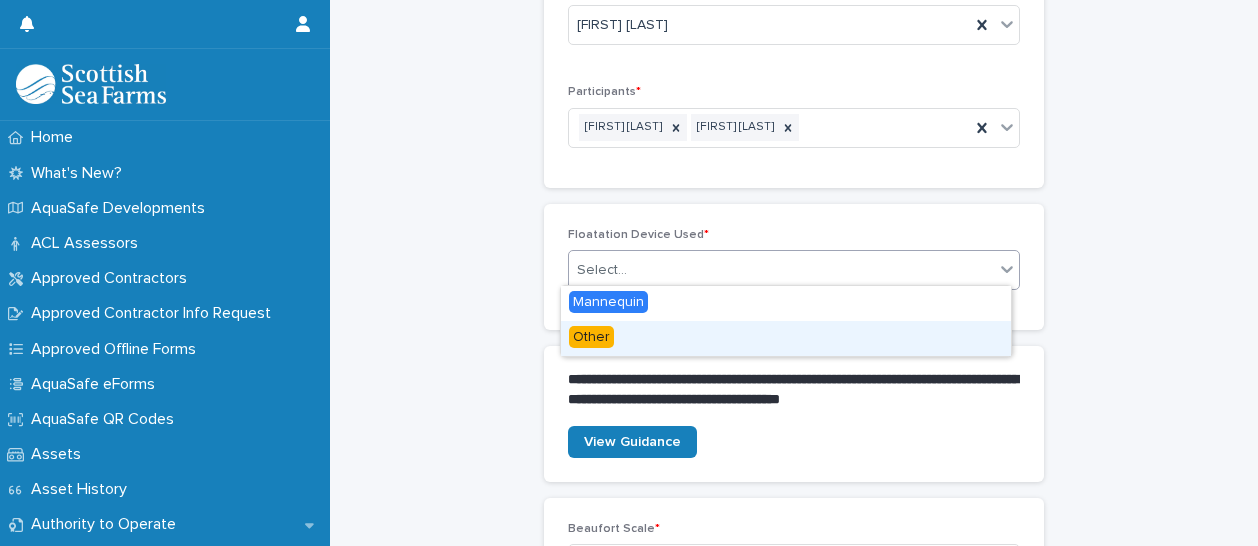 click on "Other" at bounding box center [591, 337] 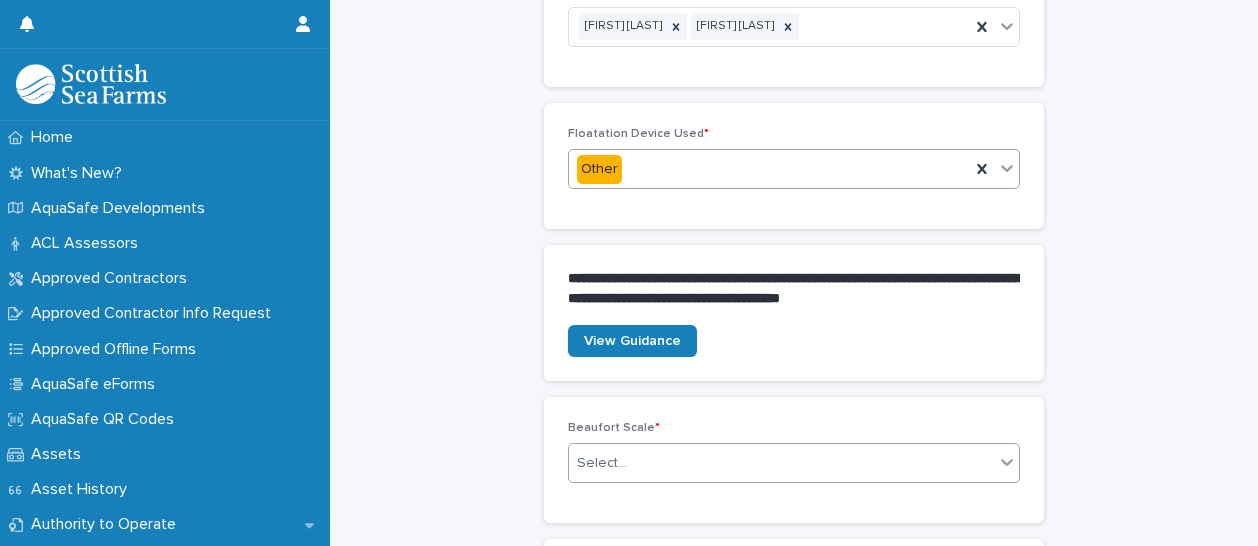 scroll, scrollTop: 800, scrollLeft: 0, axis: vertical 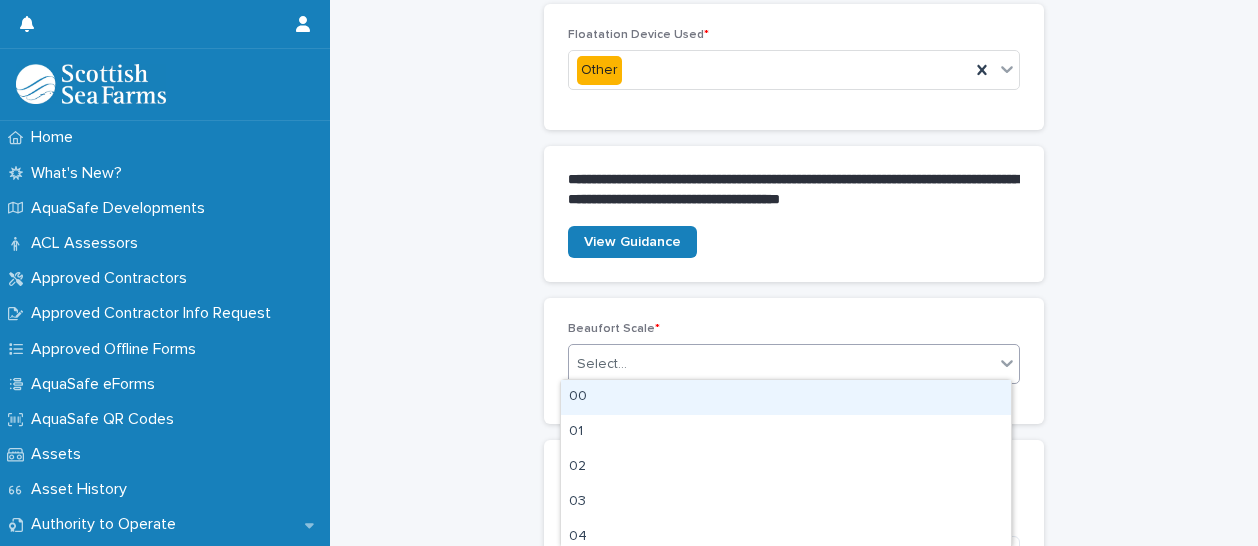 click on "Select..." at bounding box center (781, 364) 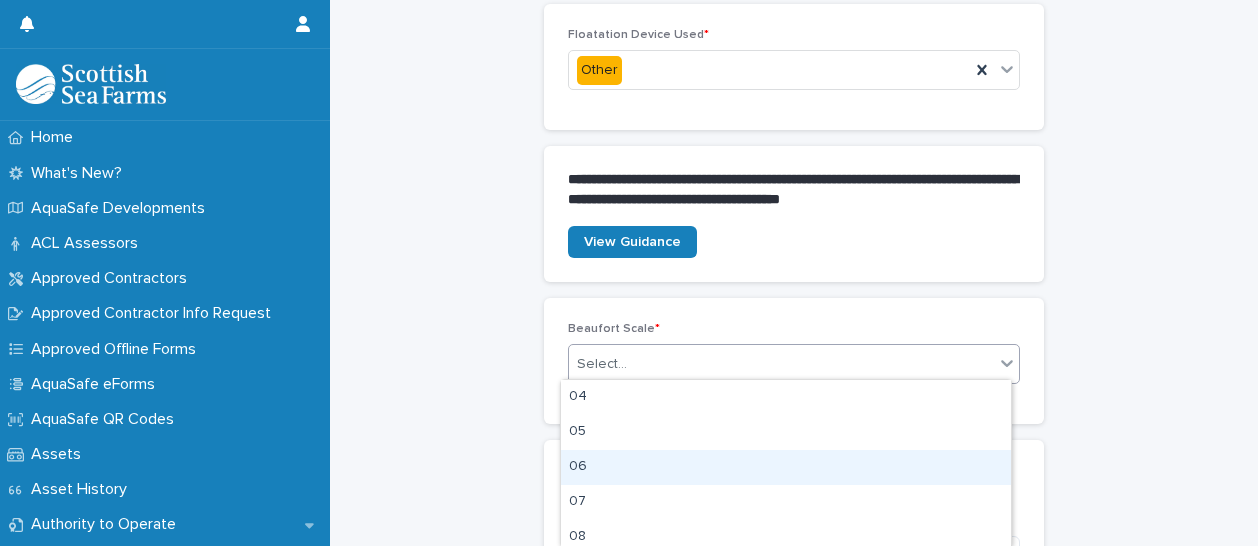scroll, scrollTop: 100, scrollLeft: 0, axis: vertical 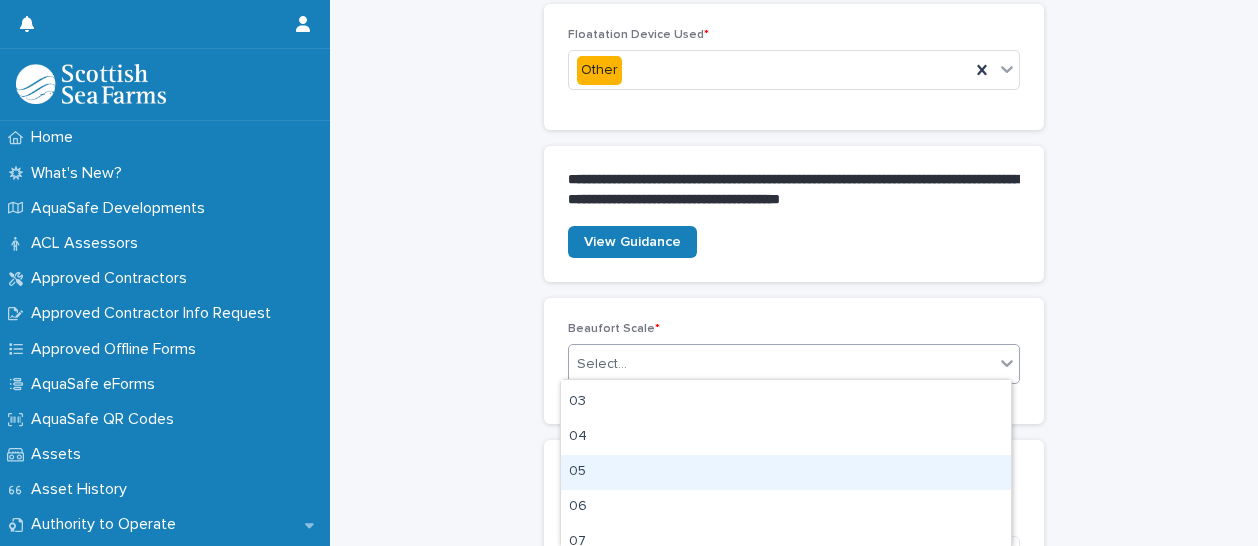 click on "05" at bounding box center (786, 472) 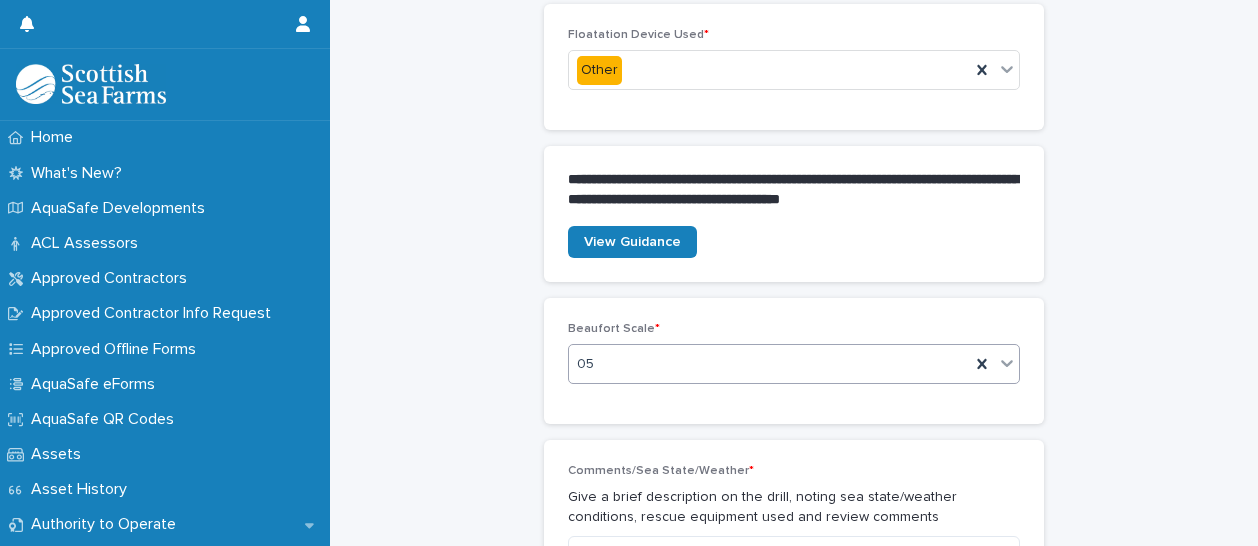 scroll, scrollTop: 1000, scrollLeft: 0, axis: vertical 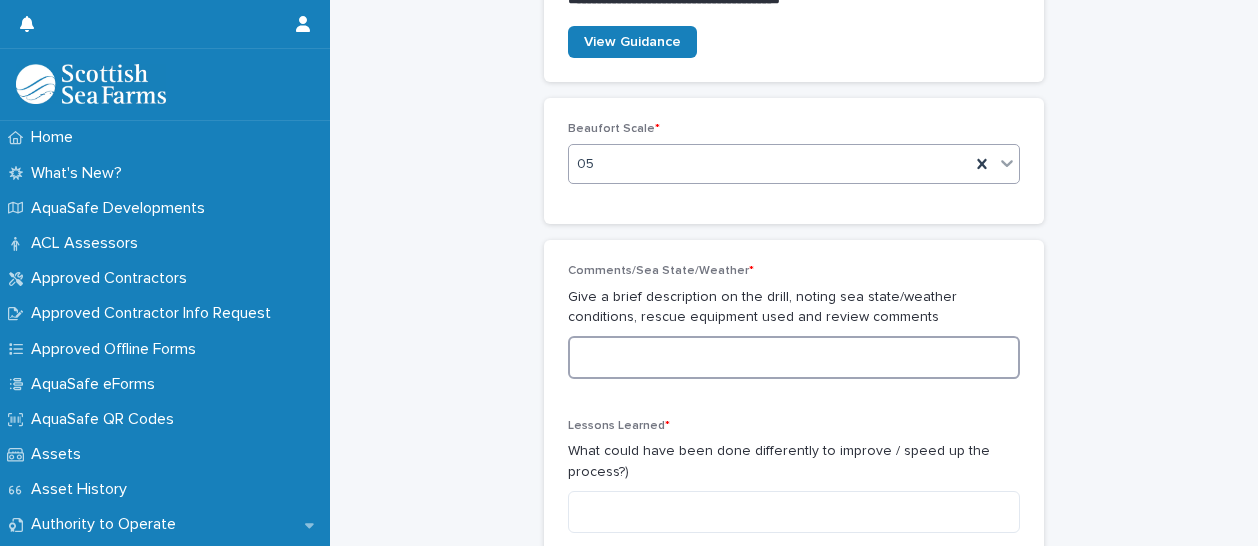 click at bounding box center (794, 357) 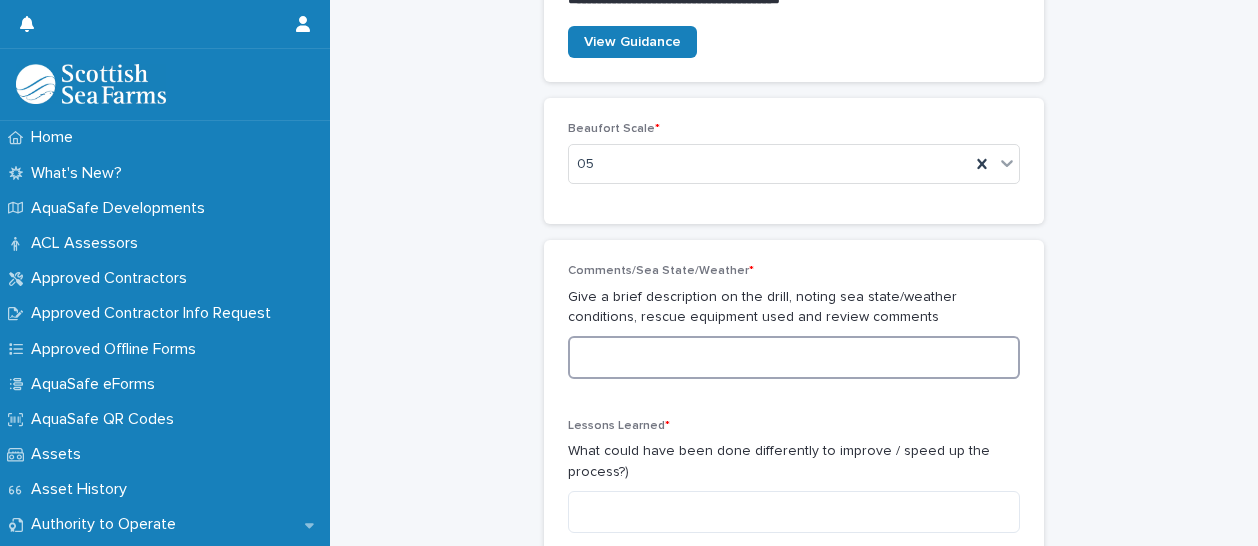 type on "*" 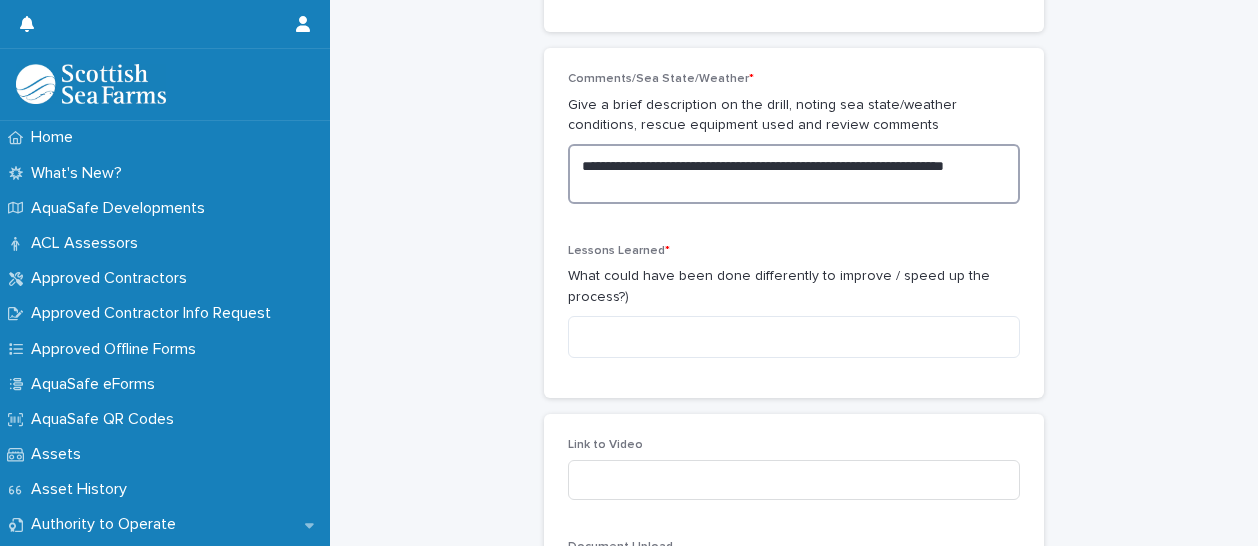 scroll, scrollTop: 1200, scrollLeft: 0, axis: vertical 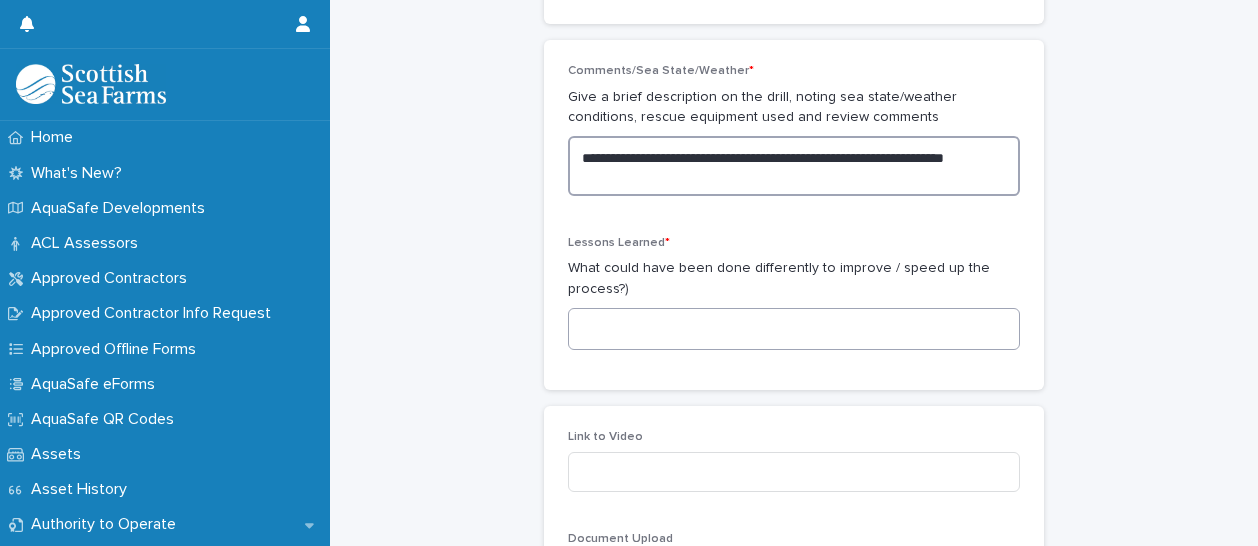 type on "**********" 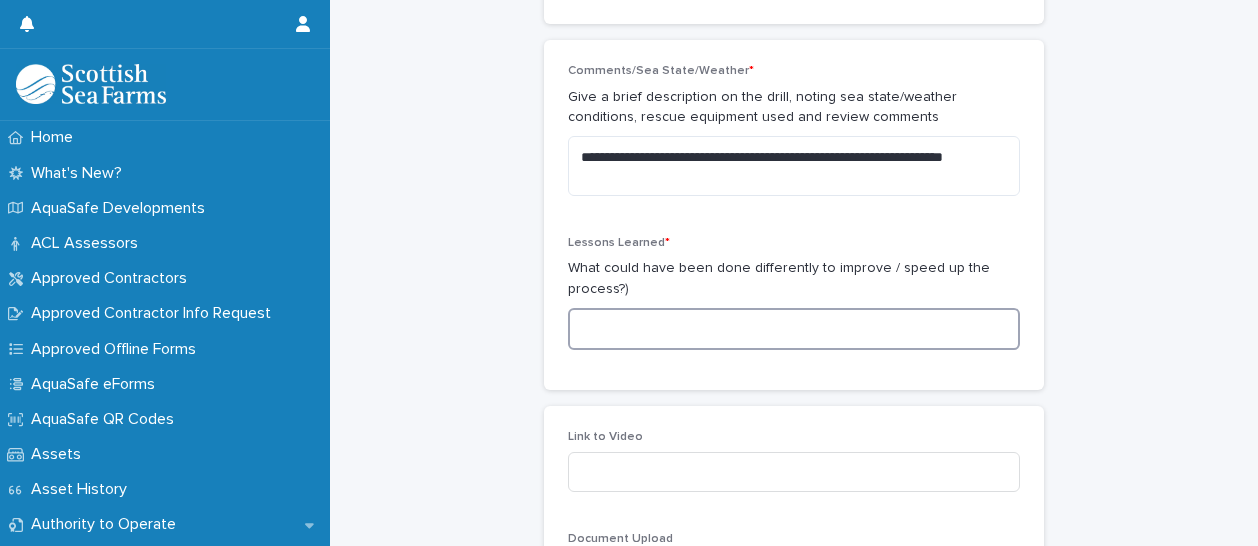 click at bounding box center [794, 329] 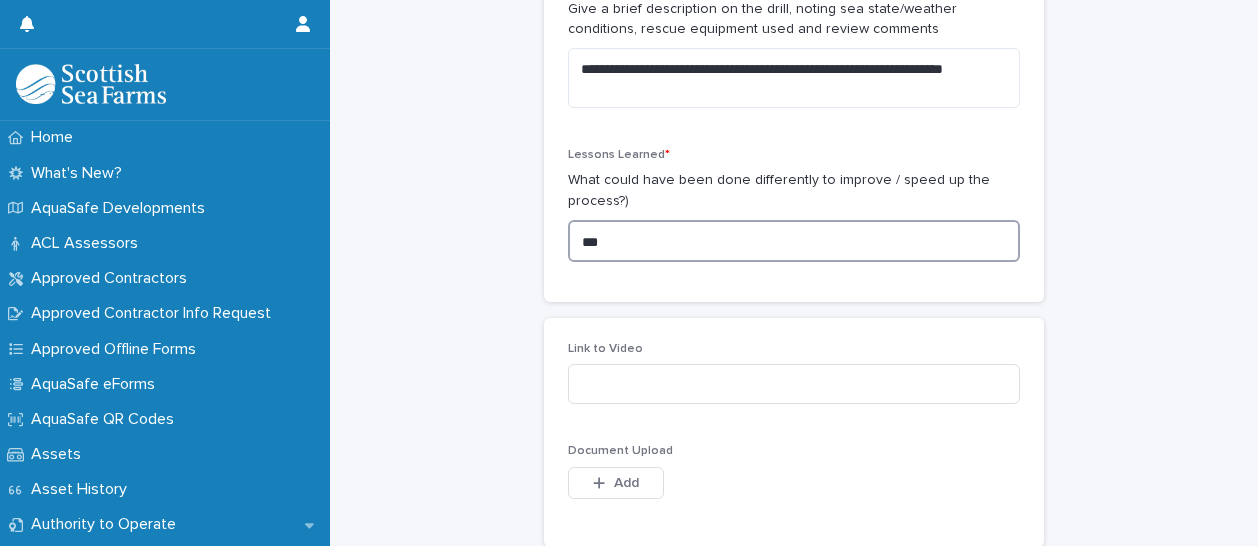 scroll, scrollTop: 1400, scrollLeft: 0, axis: vertical 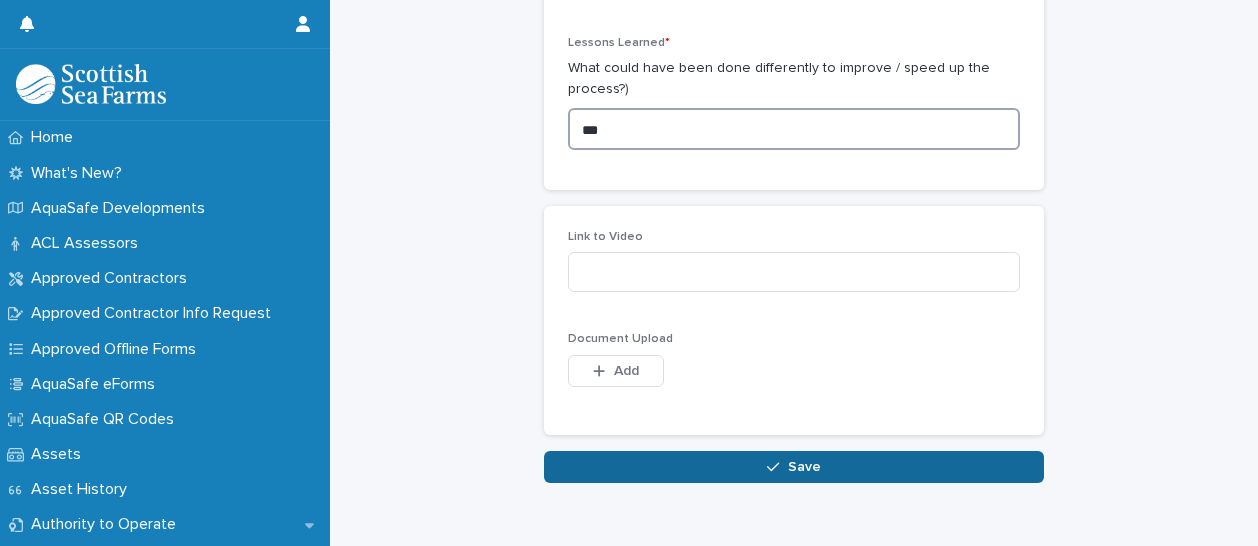 type on "***" 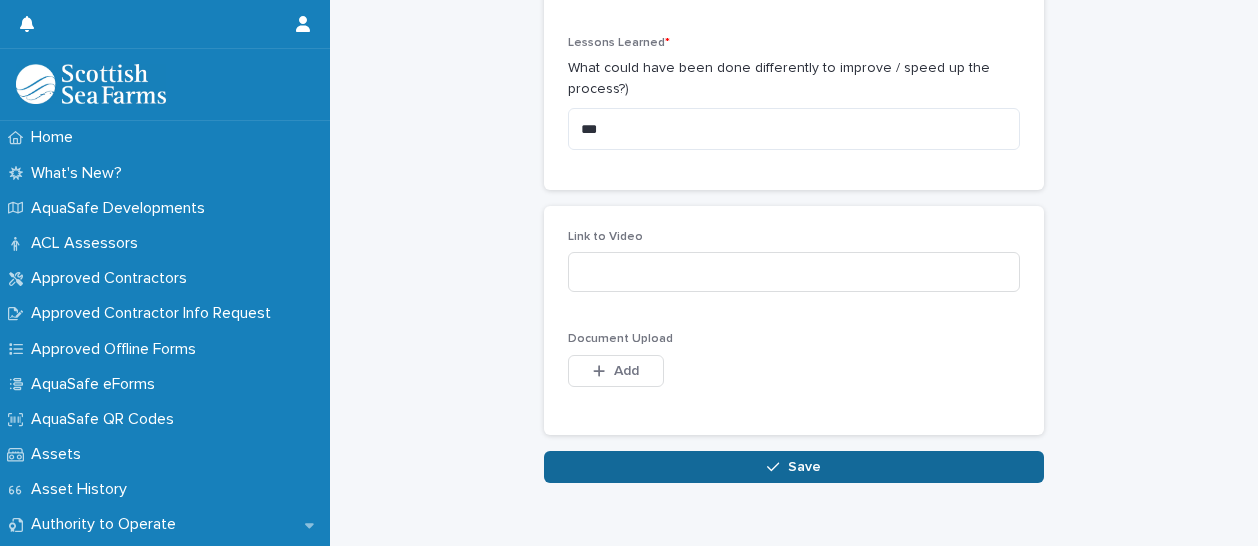 click on "Save" at bounding box center (804, 467) 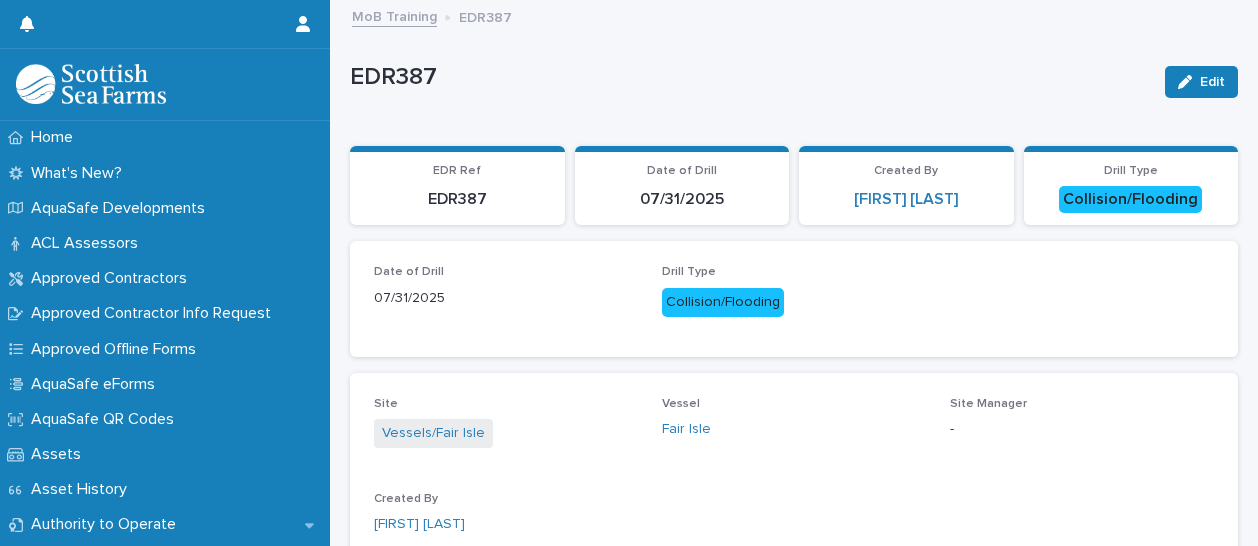 scroll, scrollTop: 0, scrollLeft: 0, axis: both 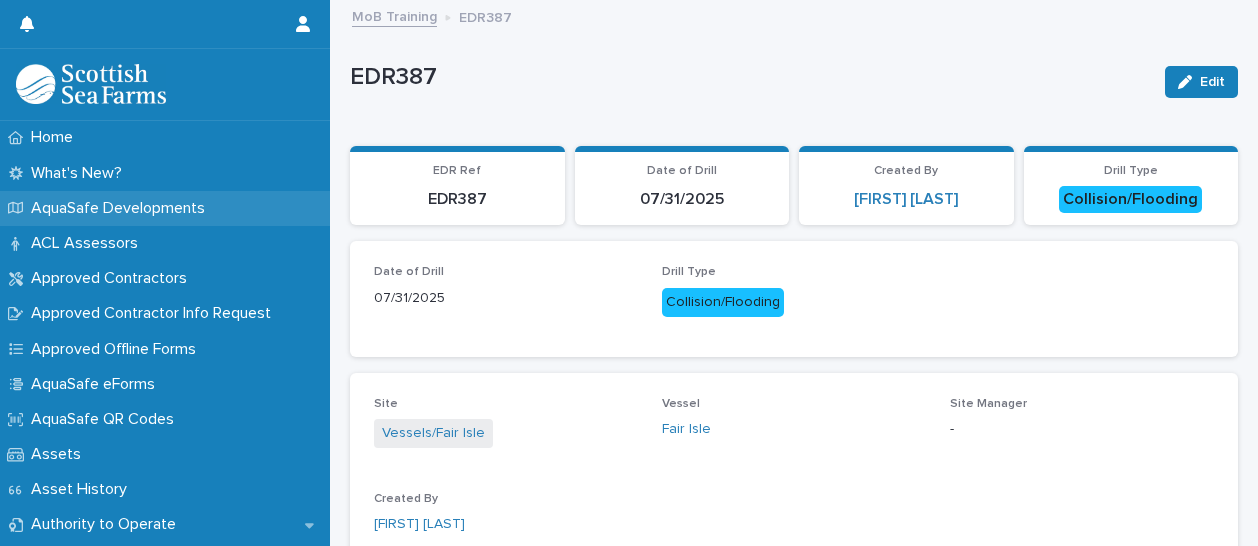 click on "AquaSafe Developments" at bounding box center (122, 208) 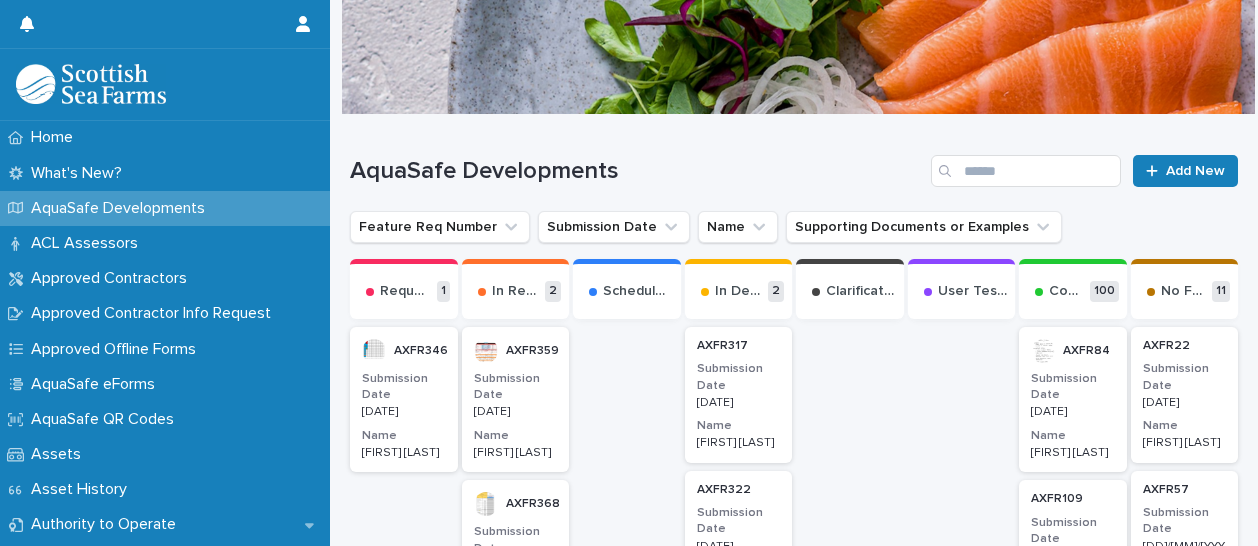 scroll, scrollTop: 200, scrollLeft: 0, axis: vertical 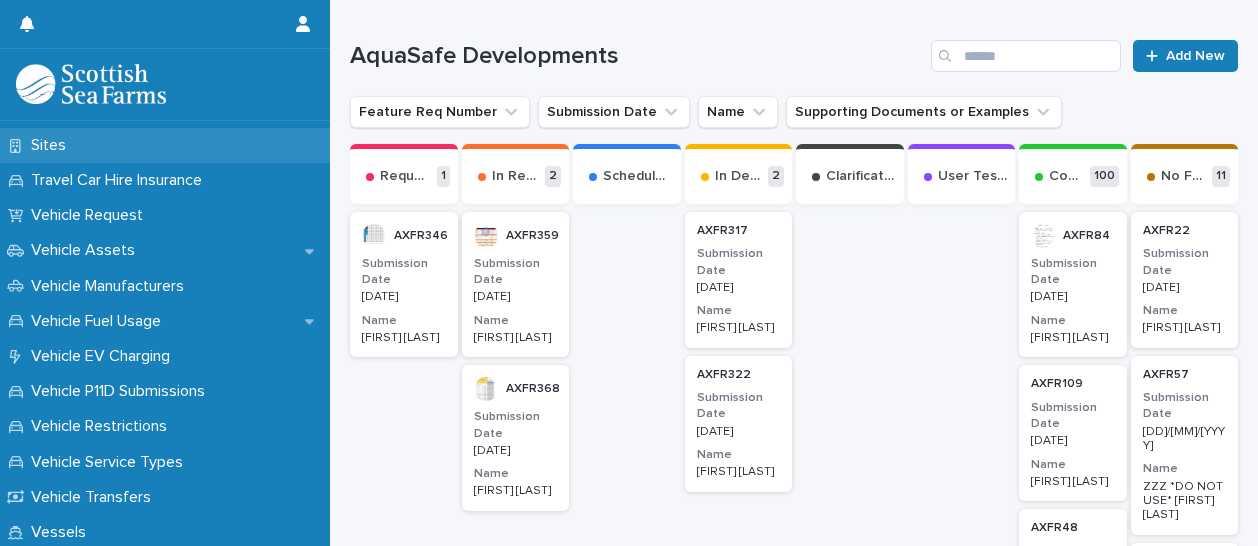 click on "Sites" at bounding box center (165, 145) 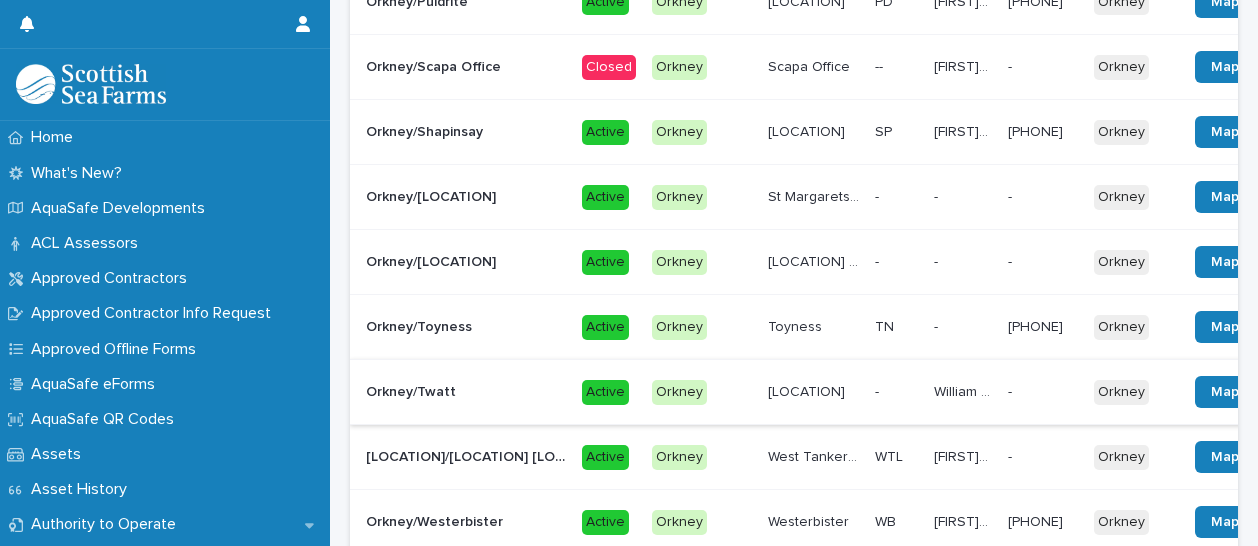 scroll, scrollTop: 2077, scrollLeft: 0, axis: vertical 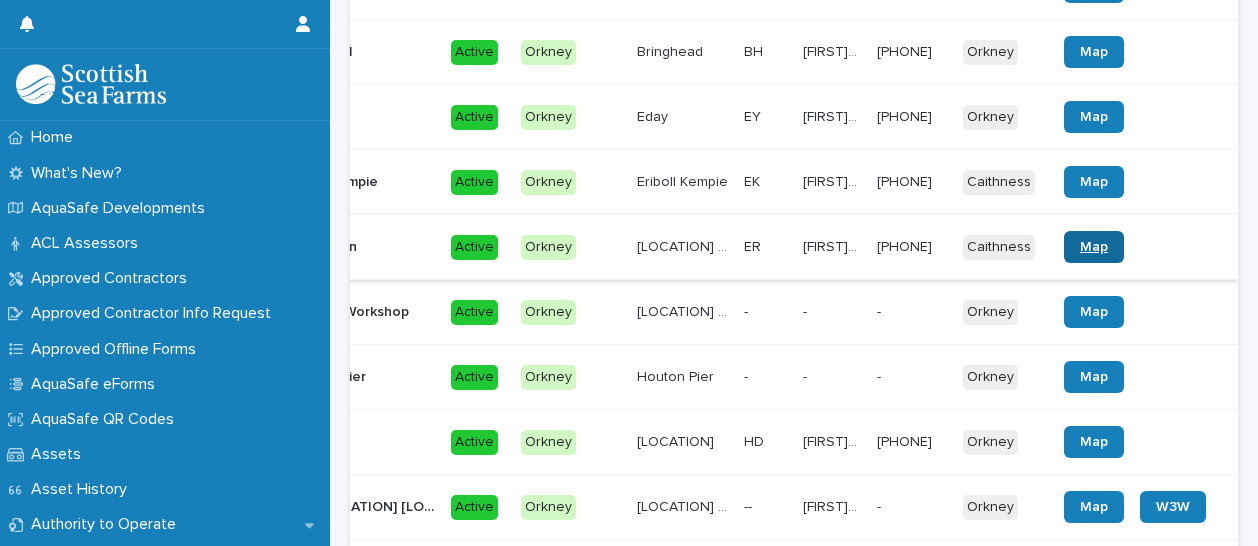 click on "Map" at bounding box center [1094, 247] 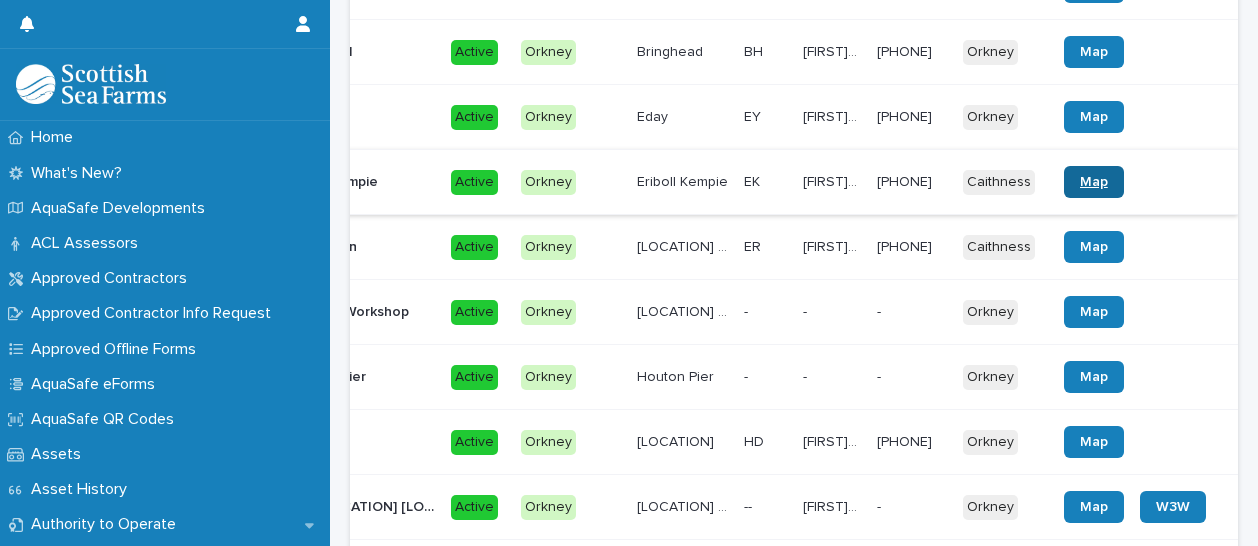 click on "Map" at bounding box center [1094, 182] 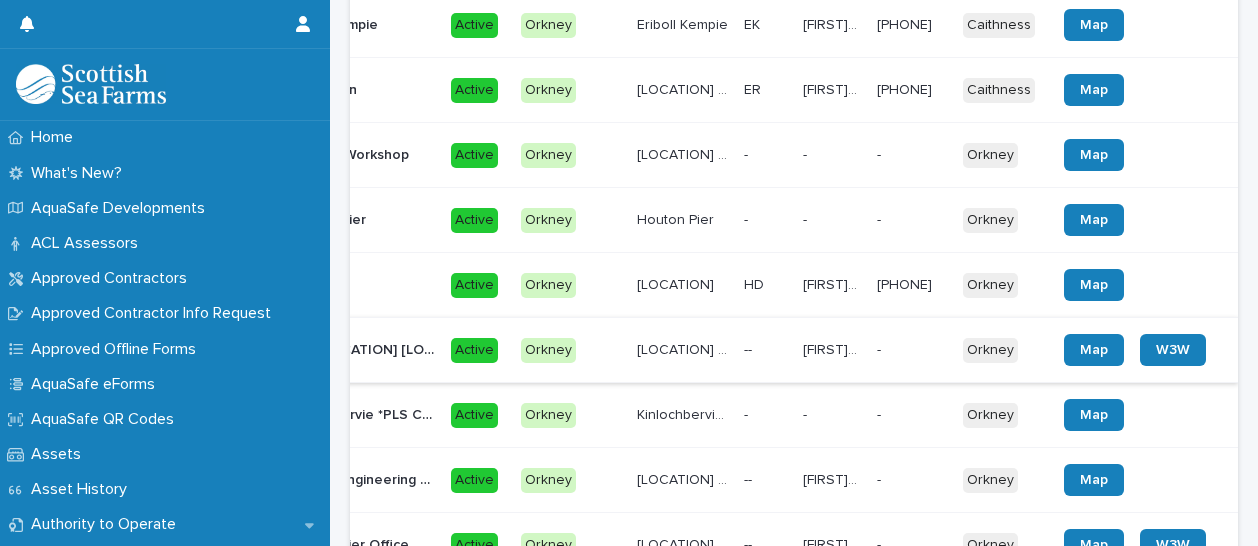 scroll, scrollTop: 977, scrollLeft: 0, axis: vertical 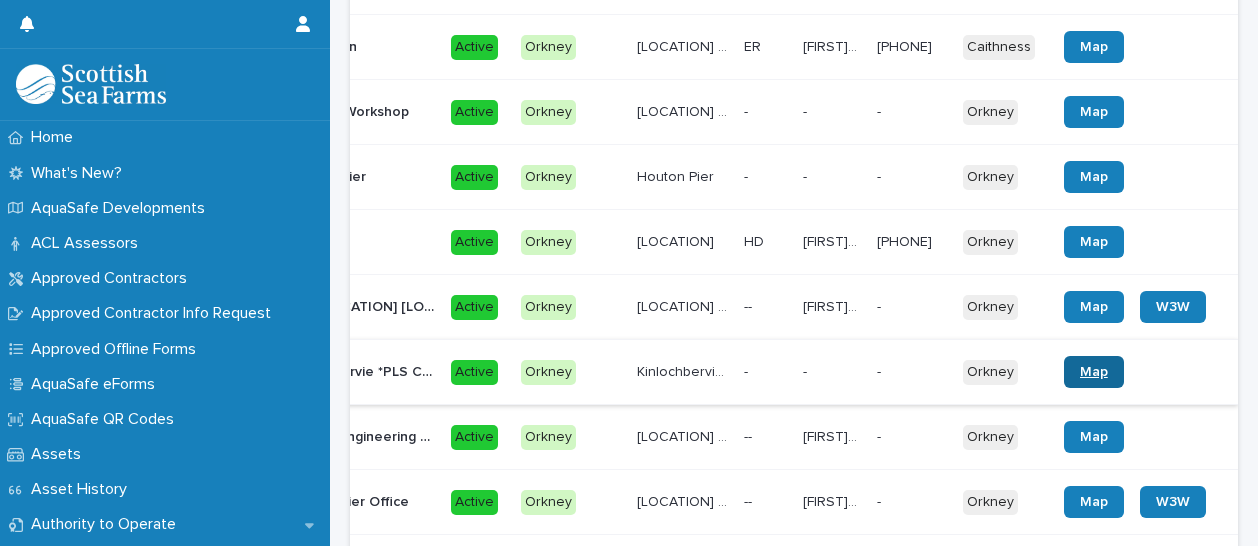 click on "Map" at bounding box center (1094, 372) 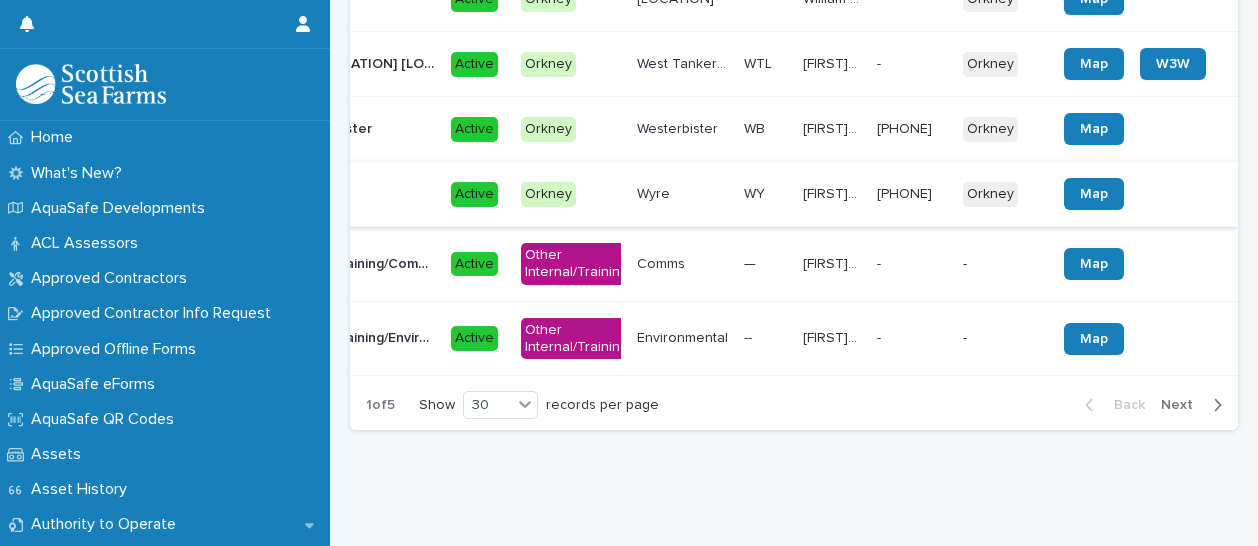 scroll, scrollTop: 2077, scrollLeft: 0, axis: vertical 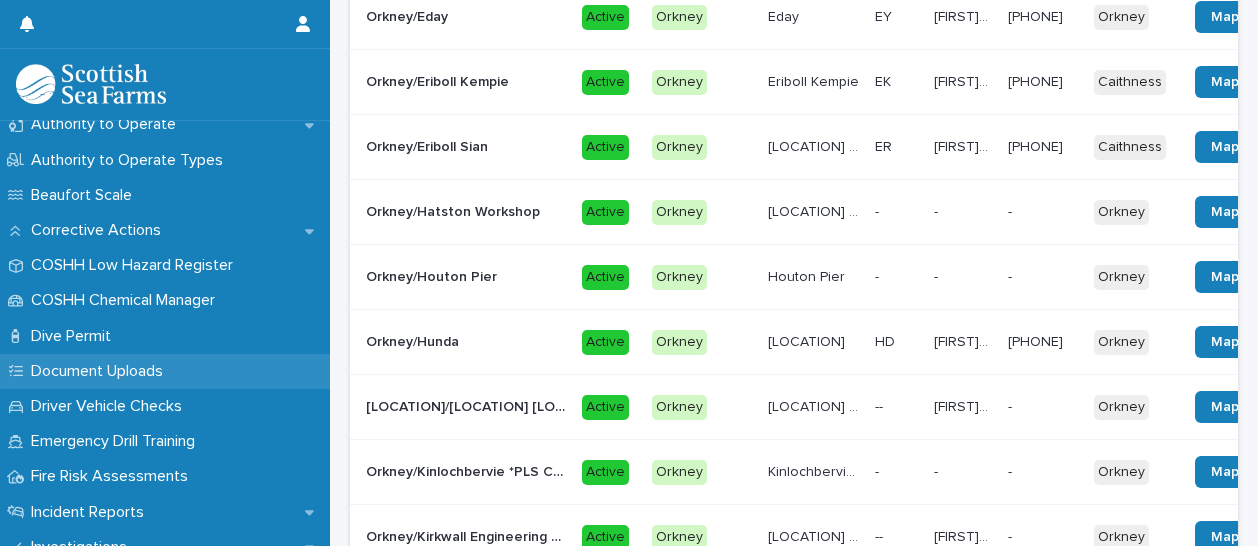 click on "Document Uploads" at bounding box center [101, 371] 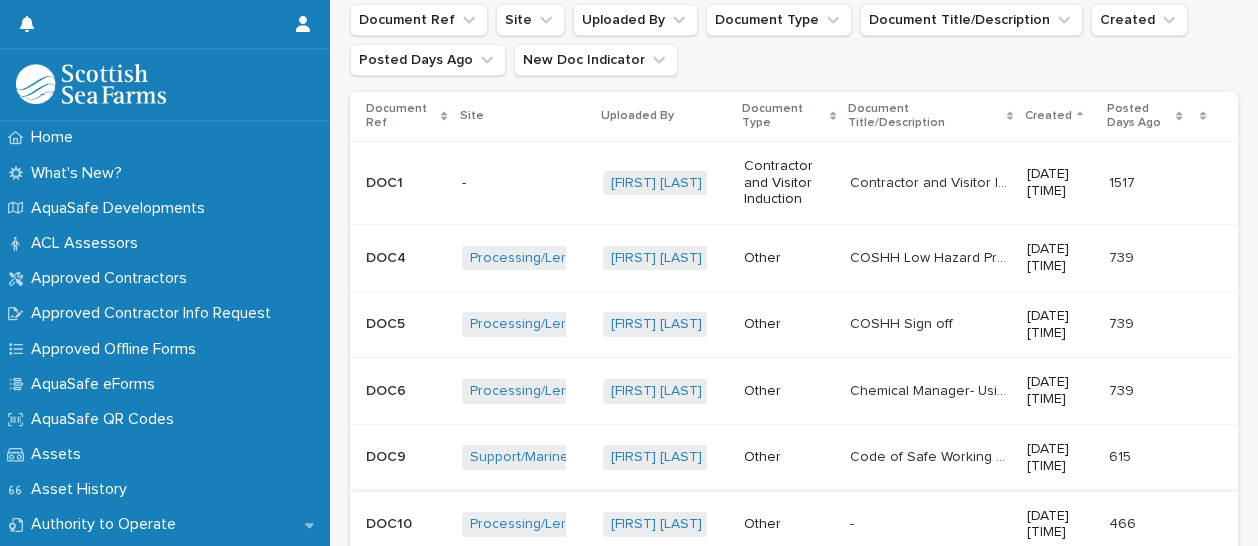 scroll, scrollTop: 400, scrollLeft: 0, axis: vertical 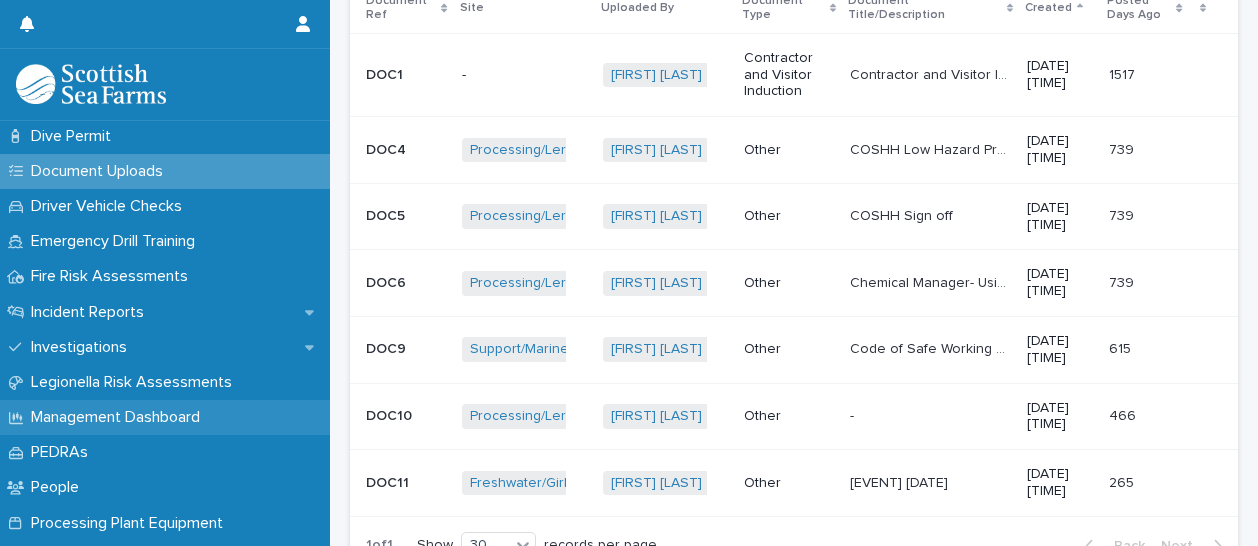 click on "Management Dashboard" at bounding box center [119, 417] 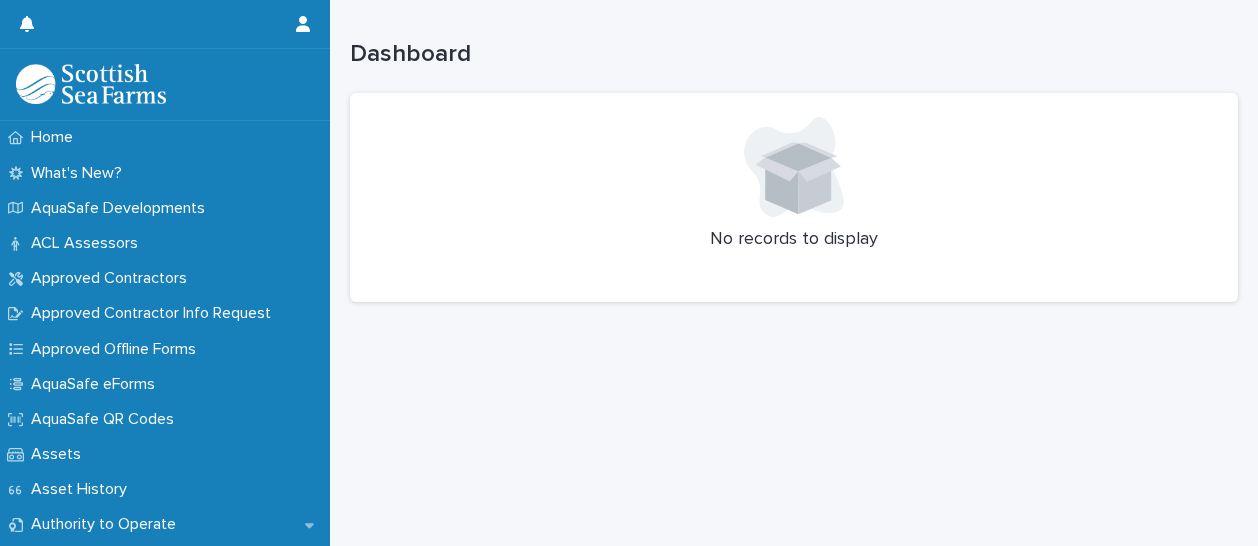 scroll, scrollTop: 0, scrollLeft: 0, axis: both 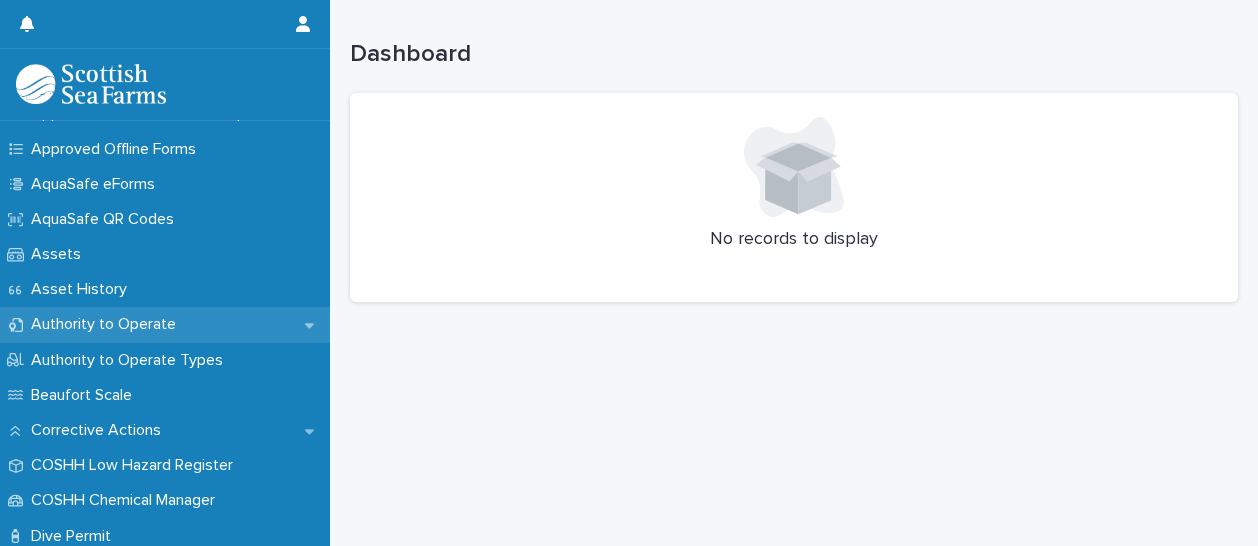 click on "Authority to Operate" at bounding box center (107, 324) 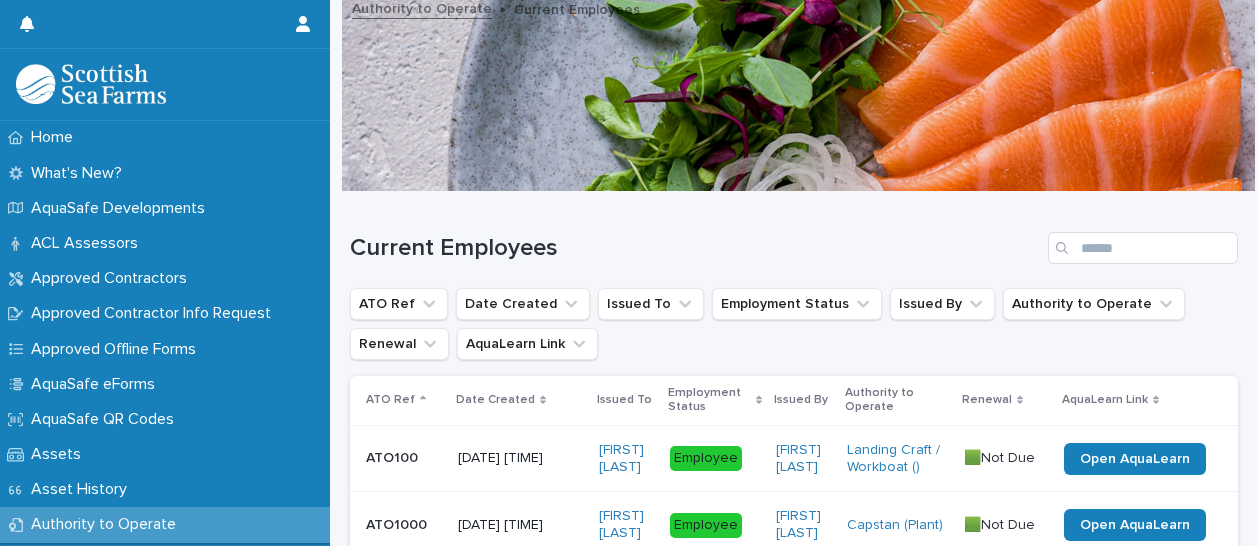 scroll, scrollTop: 0, scrollLeft: 0, axis: both 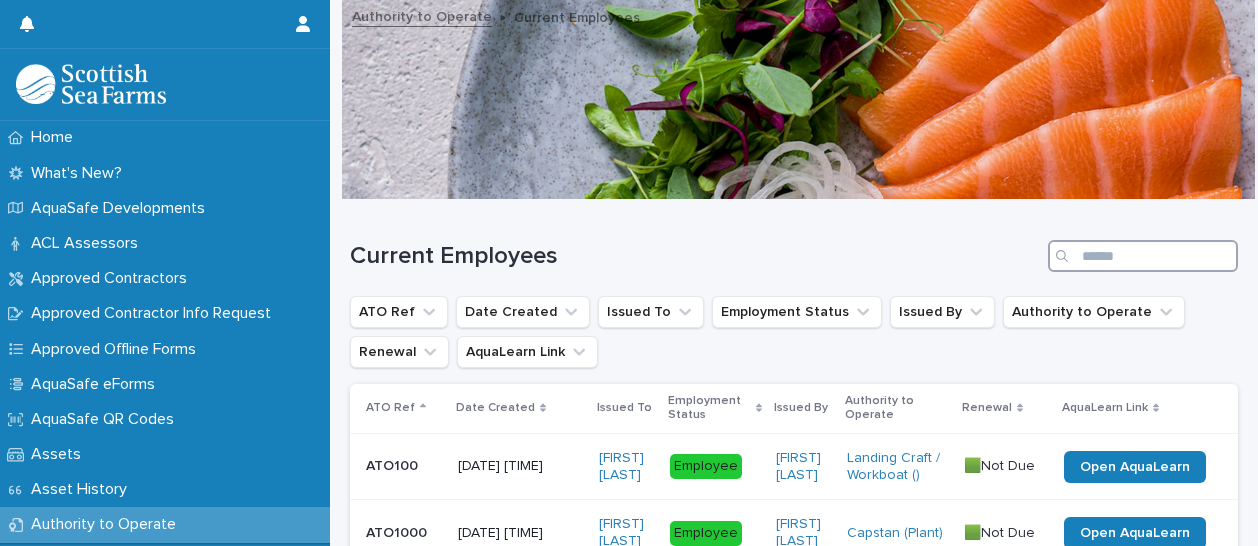 click at bounding box center [1143, 256] 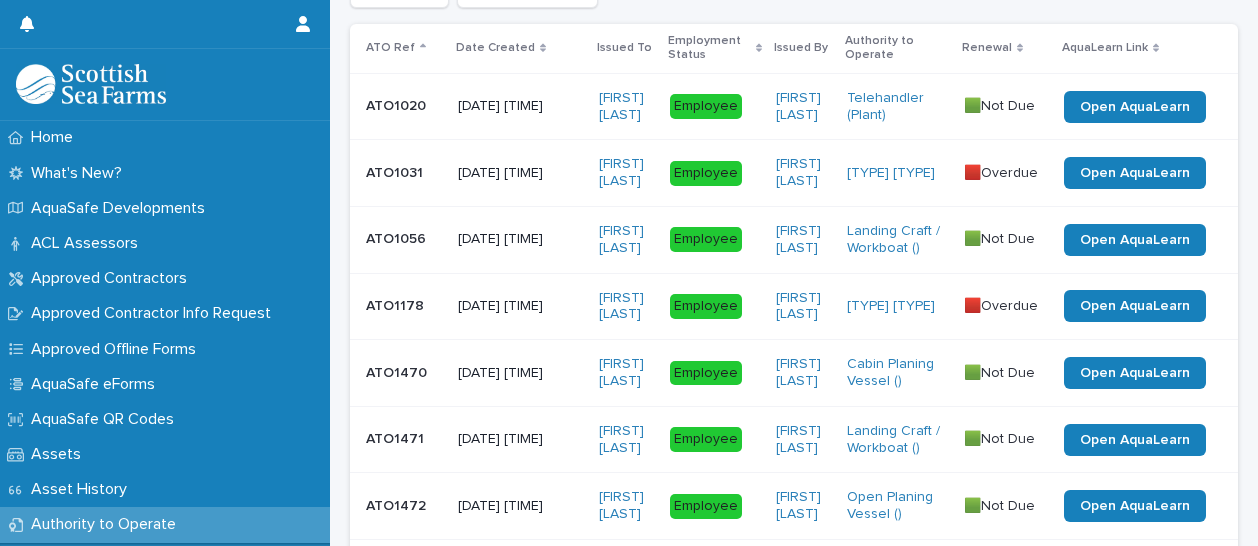 scroll, scrollTop: 162, scrollLeft: 0, axis: vertical 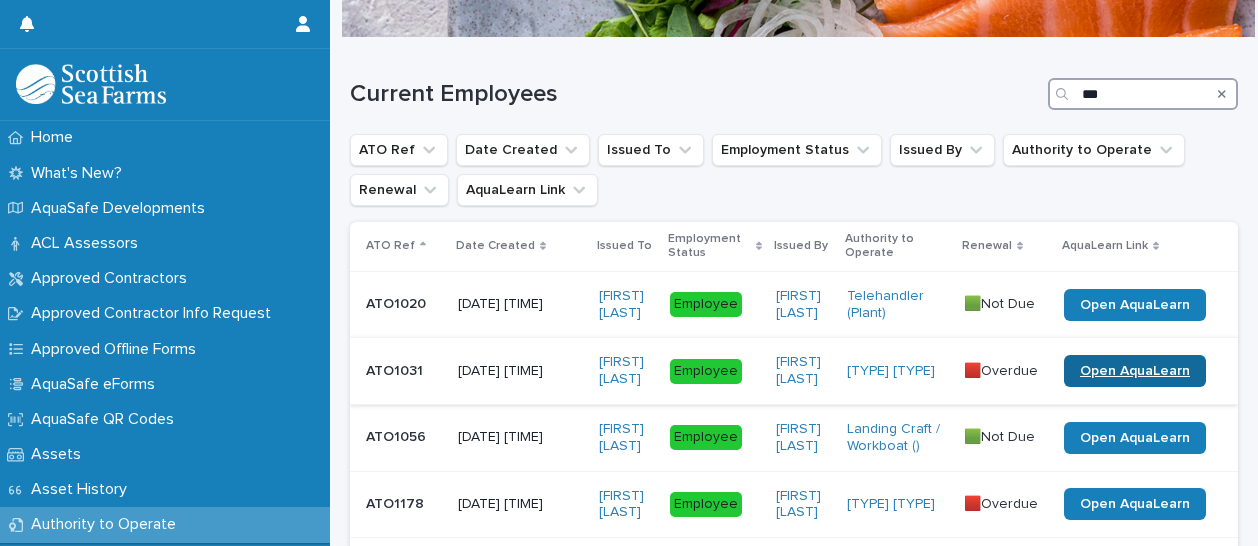 type on "***" 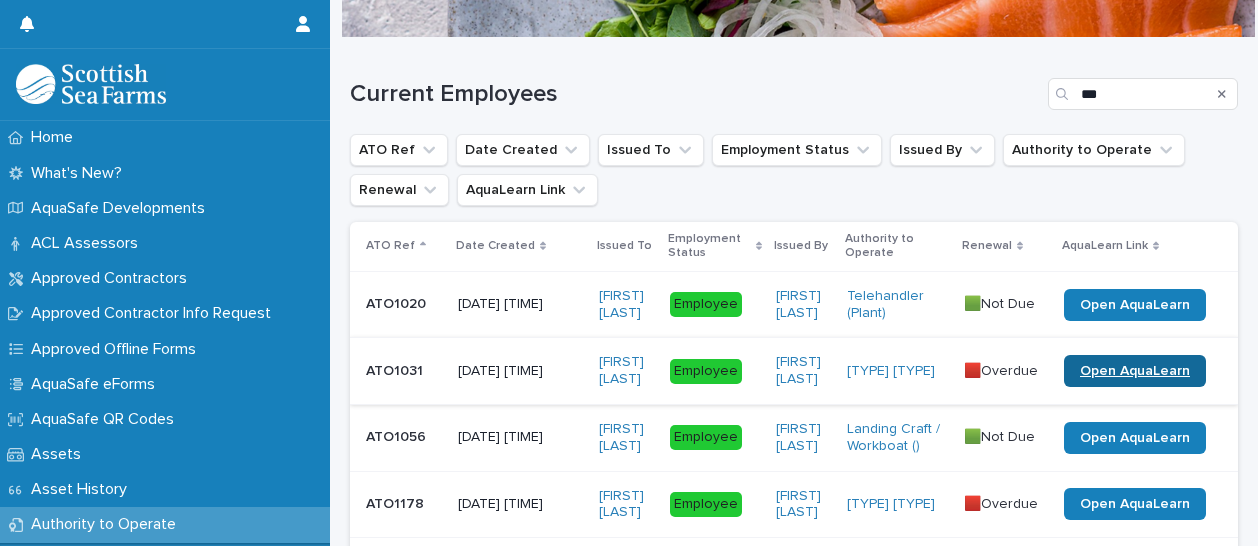 click on "Open AquaLearn" at bounding box center [1135, 371] 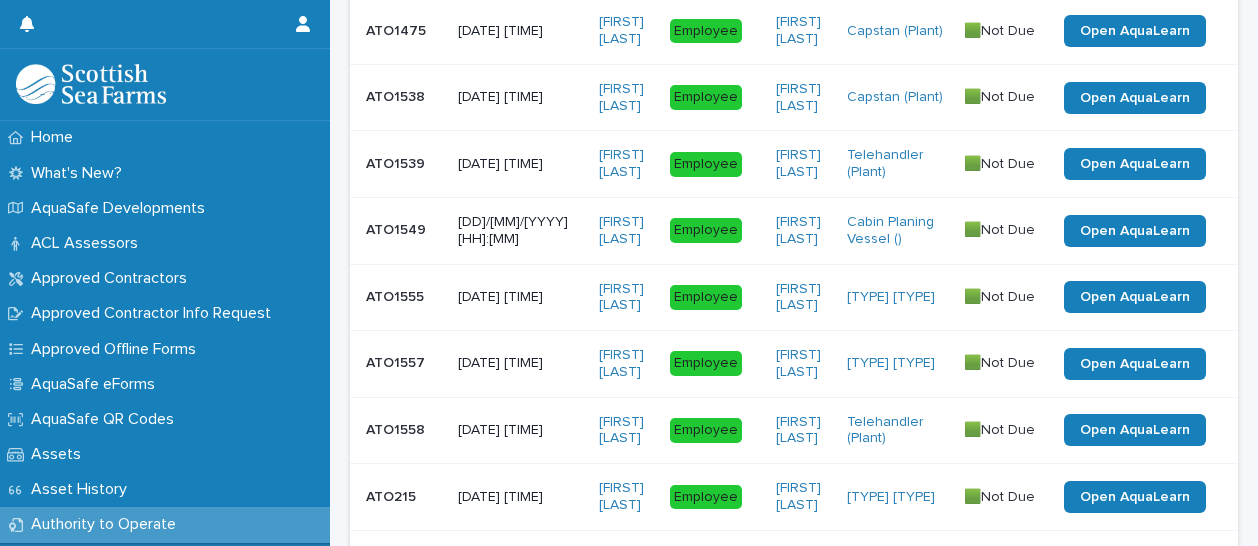 scroll, scrollTop: 1062, scrollLeft: 0, axis: vertical 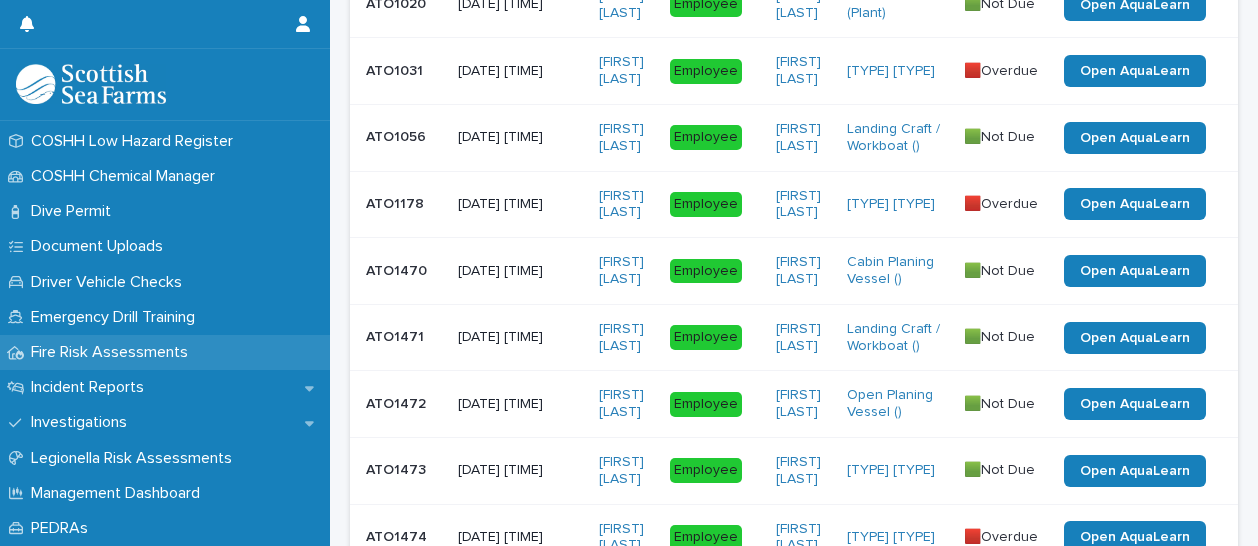 click on "Fire Risk Assessments" at bounding box center [113, 352] 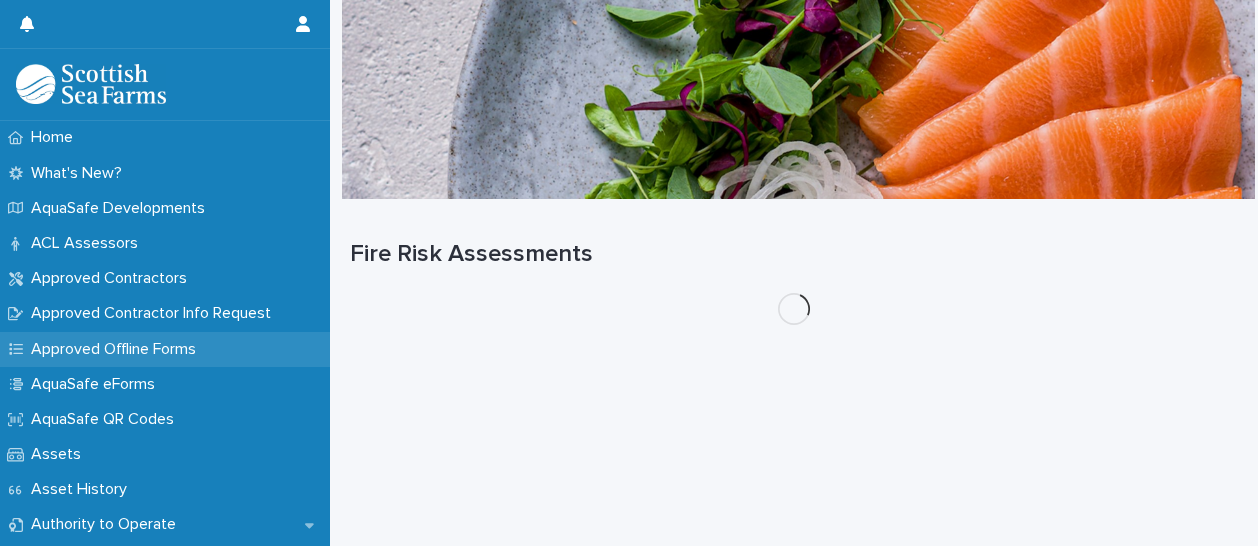 scroll, scrollTop: 0, scrollLeft: 0, axis: both 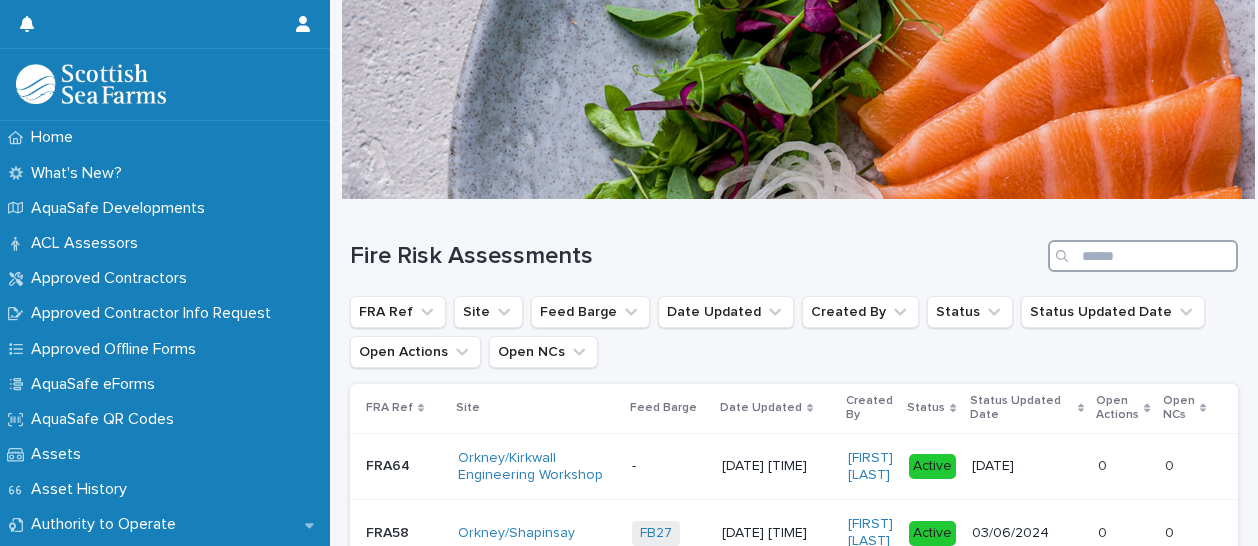 click at bounding box center (1143, 256) 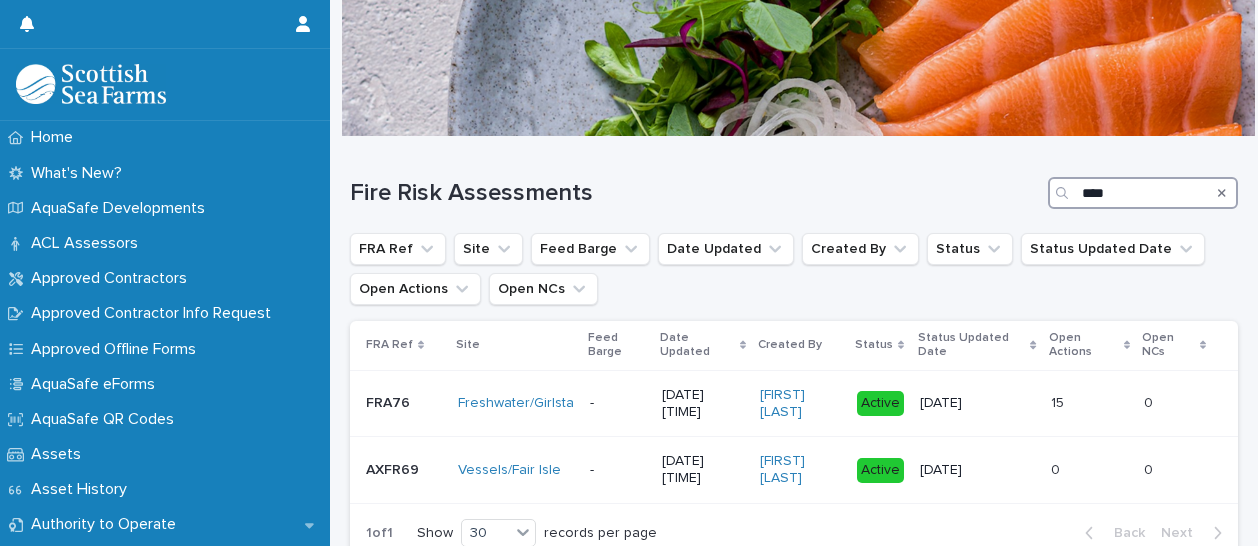 scroll, scrollTop: 200, scrollLeft: 0, axis: vertical 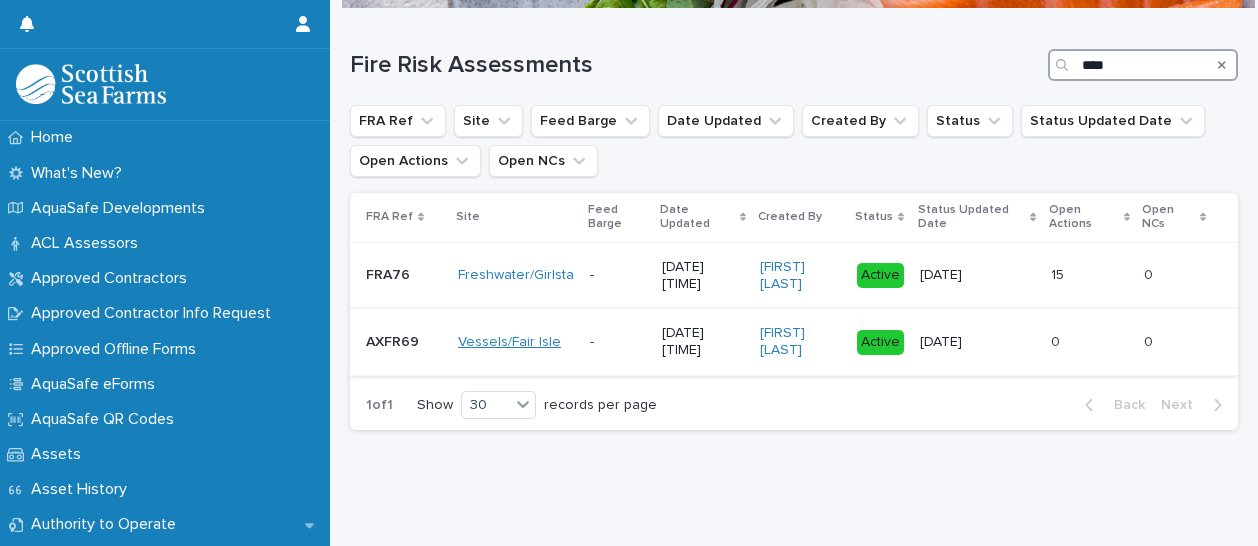 type on "****" 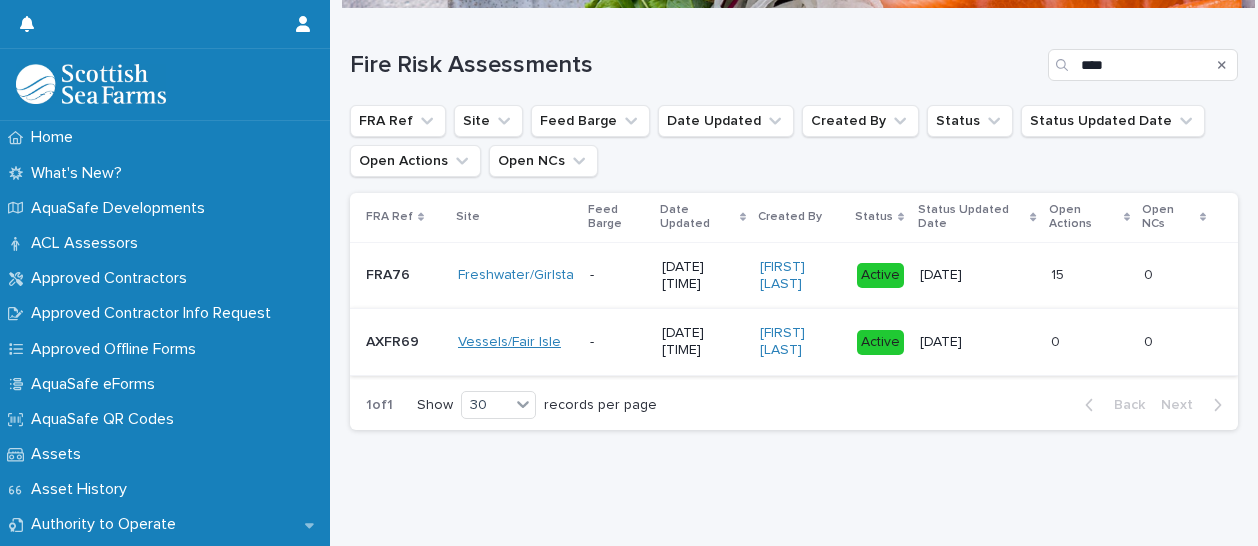 click on "Vessels/Fair Isle" at bounding box center (509, 342) 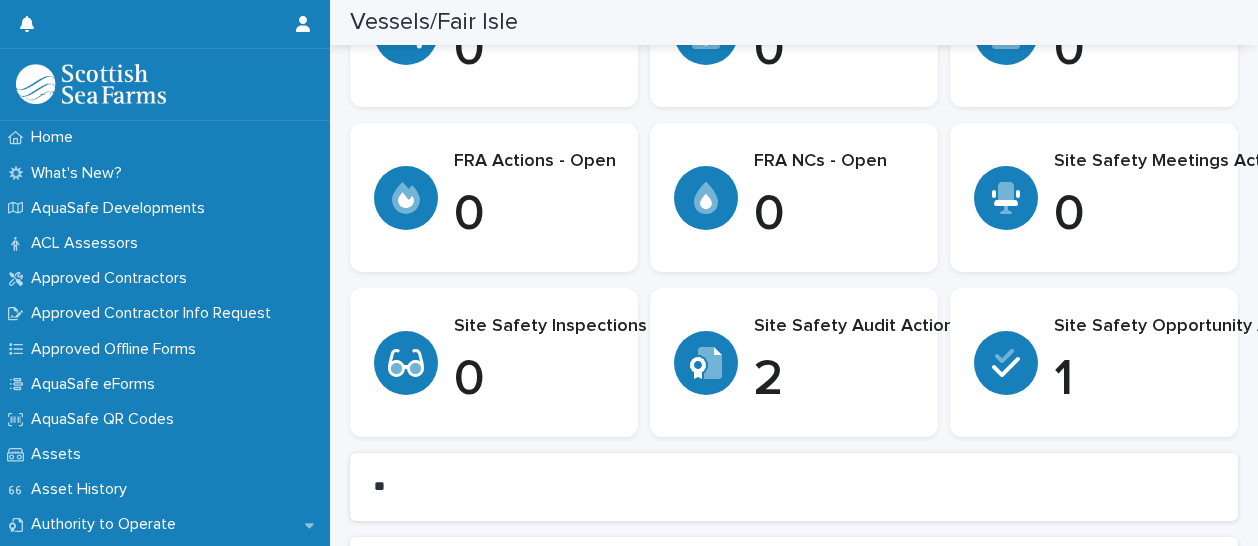 scroll, scrollTop: 700, scrollLeft: 0, axis: vertical 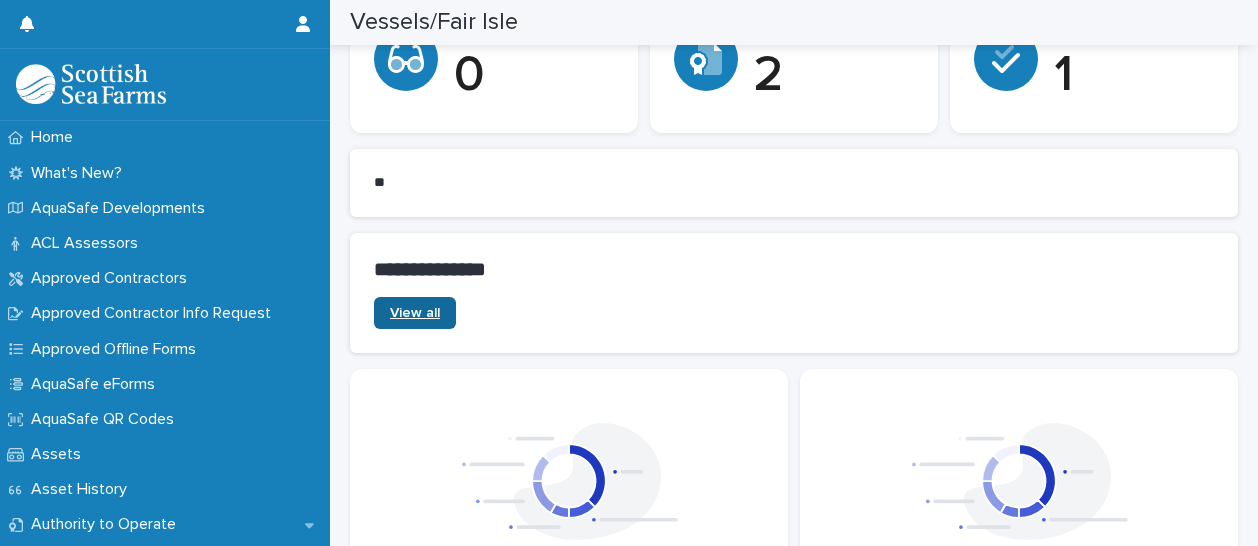 click on "View all" at bounding box center (415, 313) 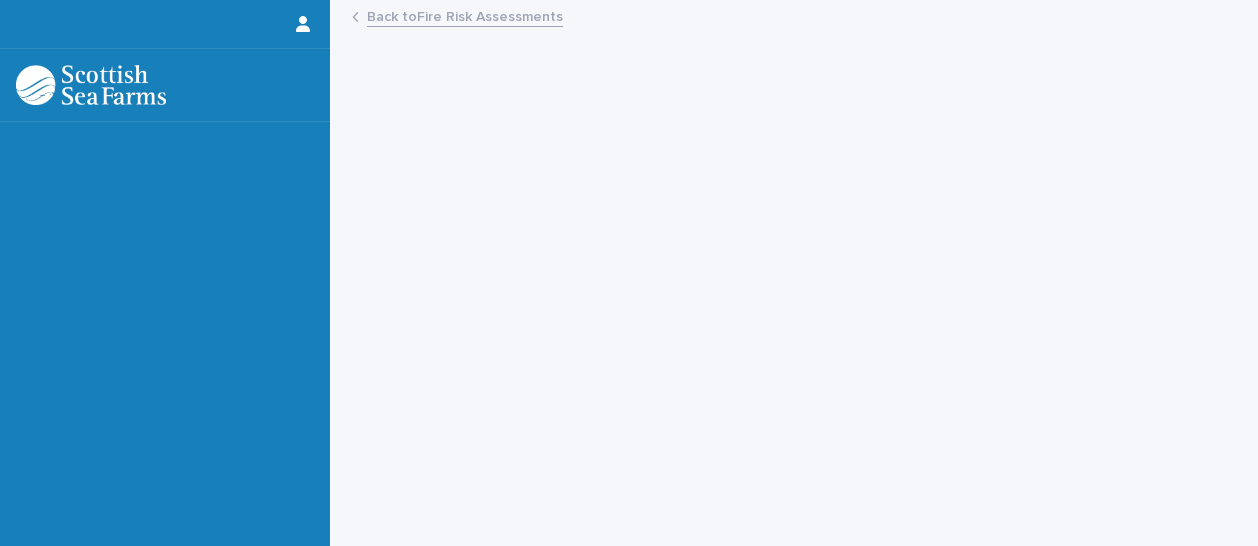scroll, scrollTop: 0, scrollLeft: 0, axis: both 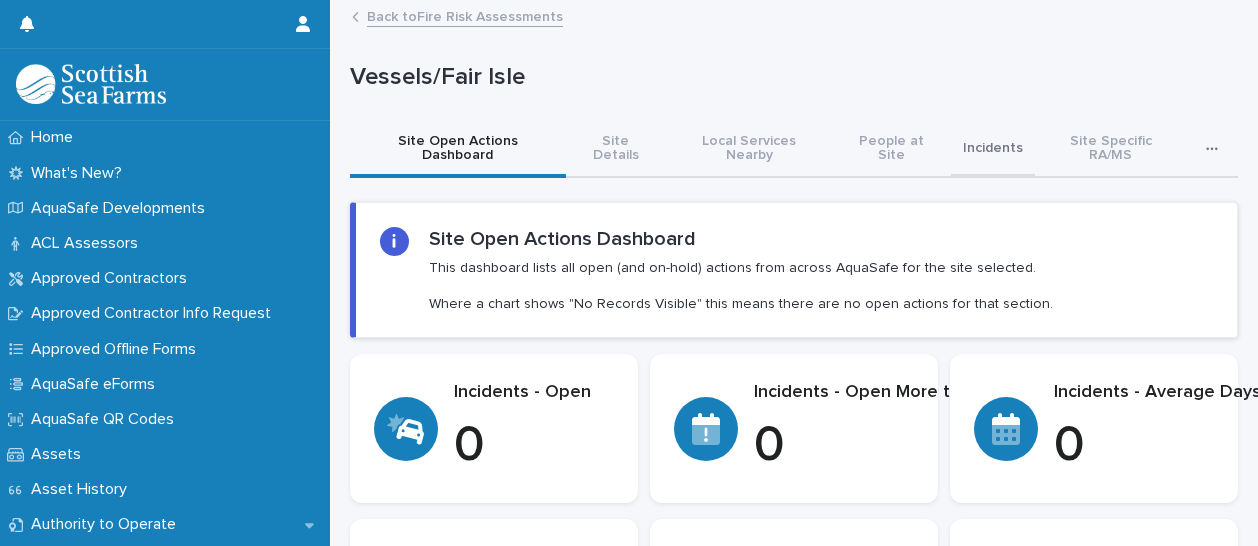 click on "Incidents" at bounding box center (993, 150) 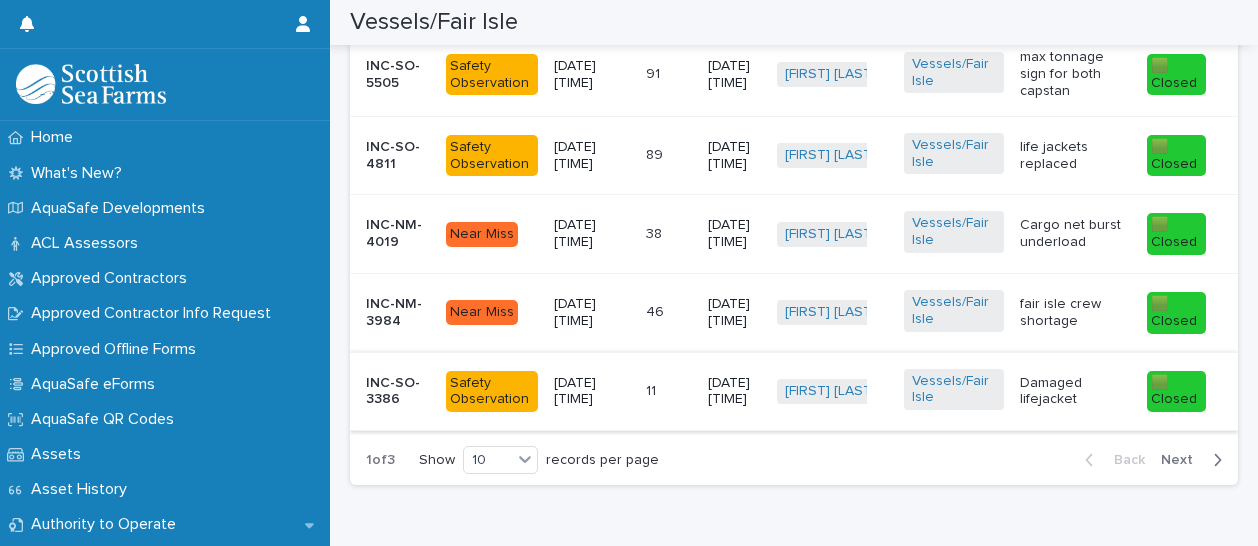 scroll, scrollTop: 848, scrollLeft: 0, axis: vertical 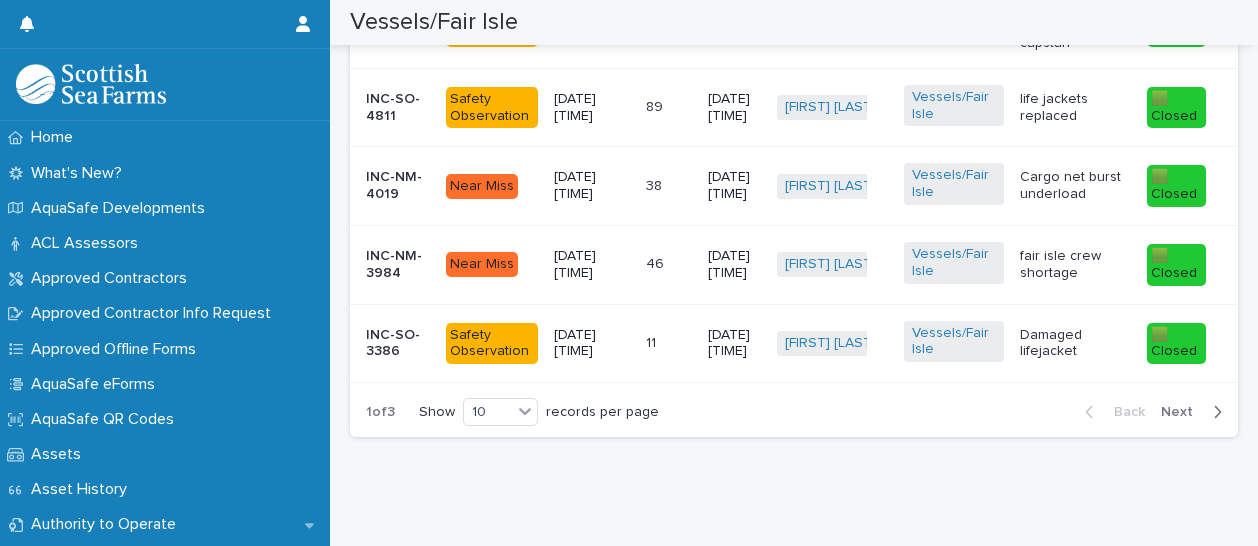 click on "Next" at bounding box center [1183, 412] 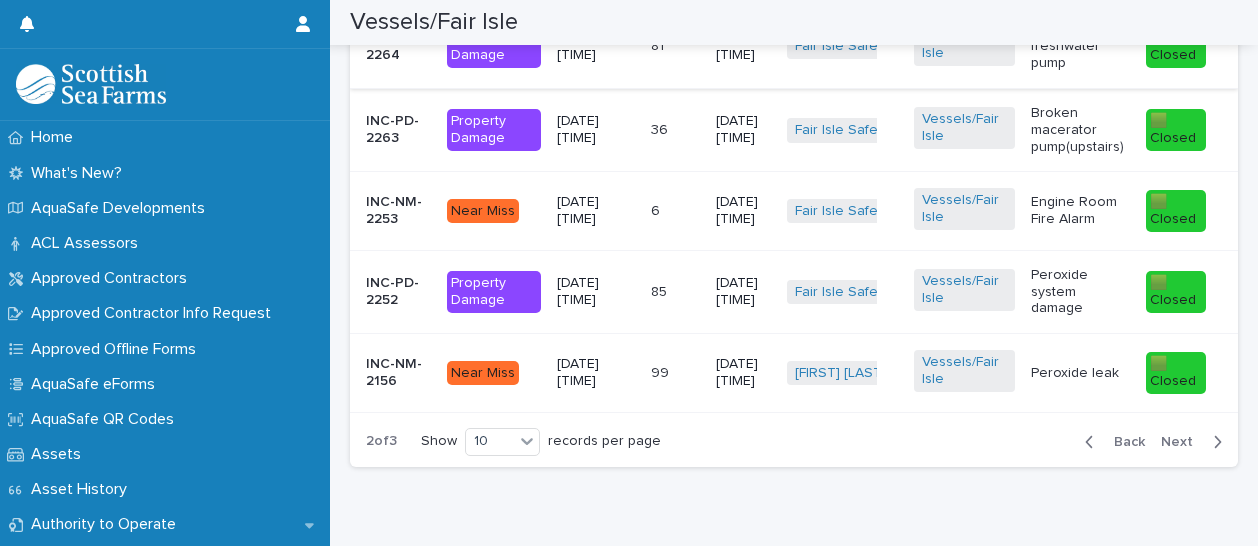 scroll, scrollTop: 948, scrollLeft: 0, axis: vertical 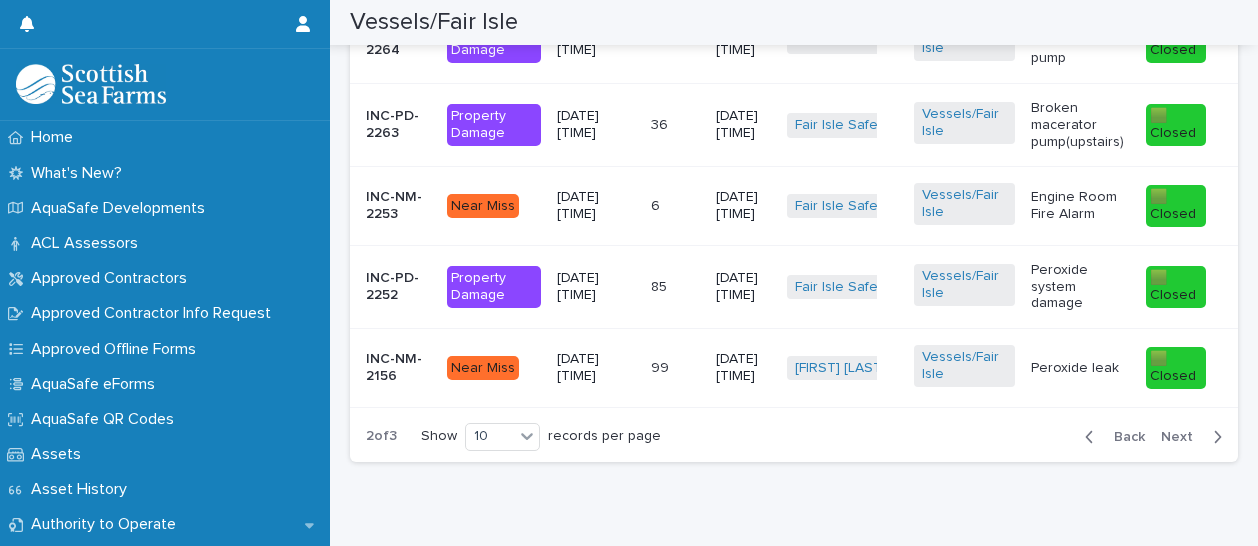 click on "Next" at bounding box center [1183, 437] 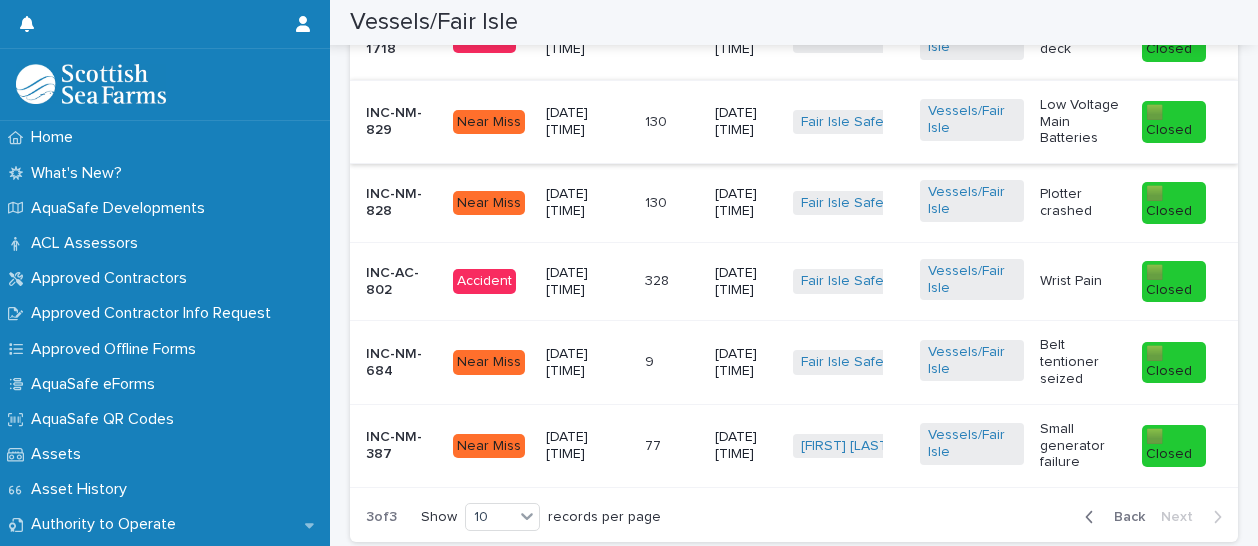 scroll, scrollTop: 624, scrollLeft: 0, axis: vertical 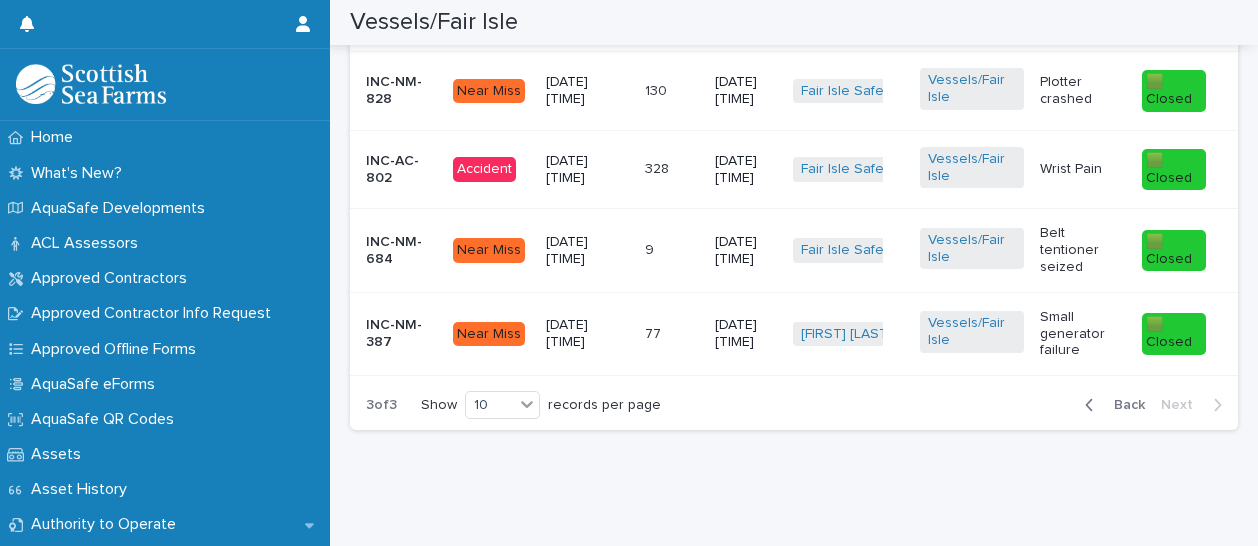 click on "Back" at bounding box center [1123, 405] 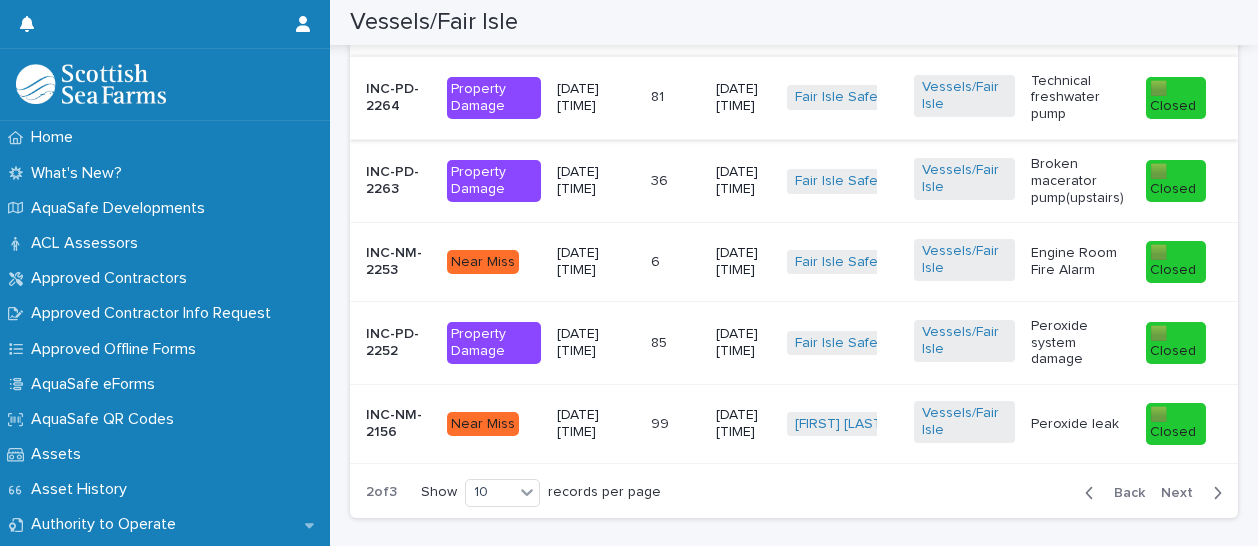 scroll, scrollTop: 924, scrollLeft: 0, axis: vertical 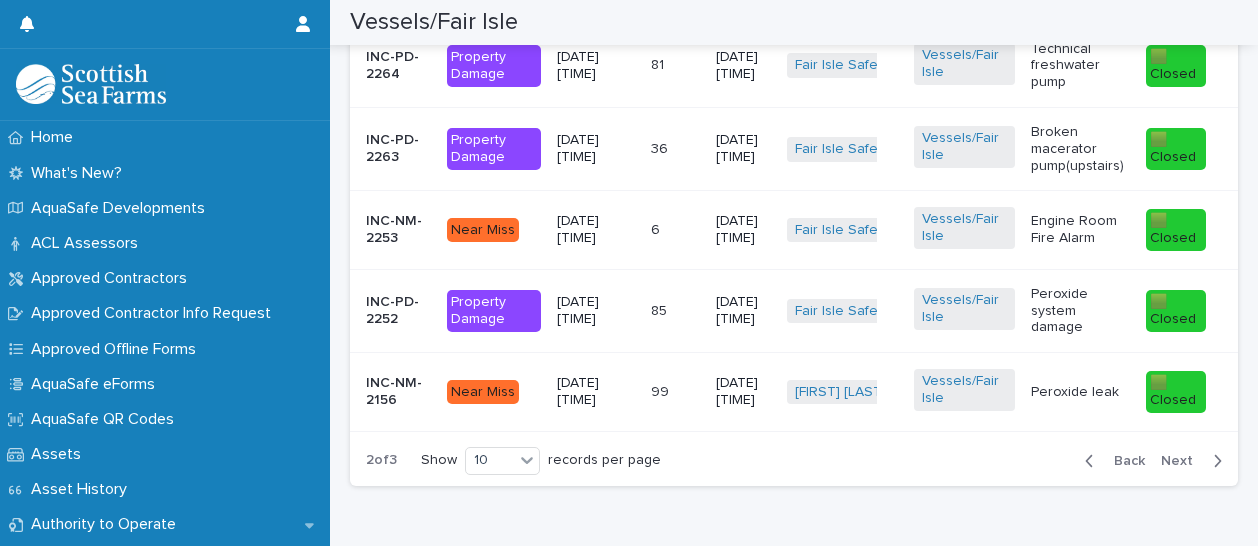 click on "Back" at bounding box center [1123, 461] 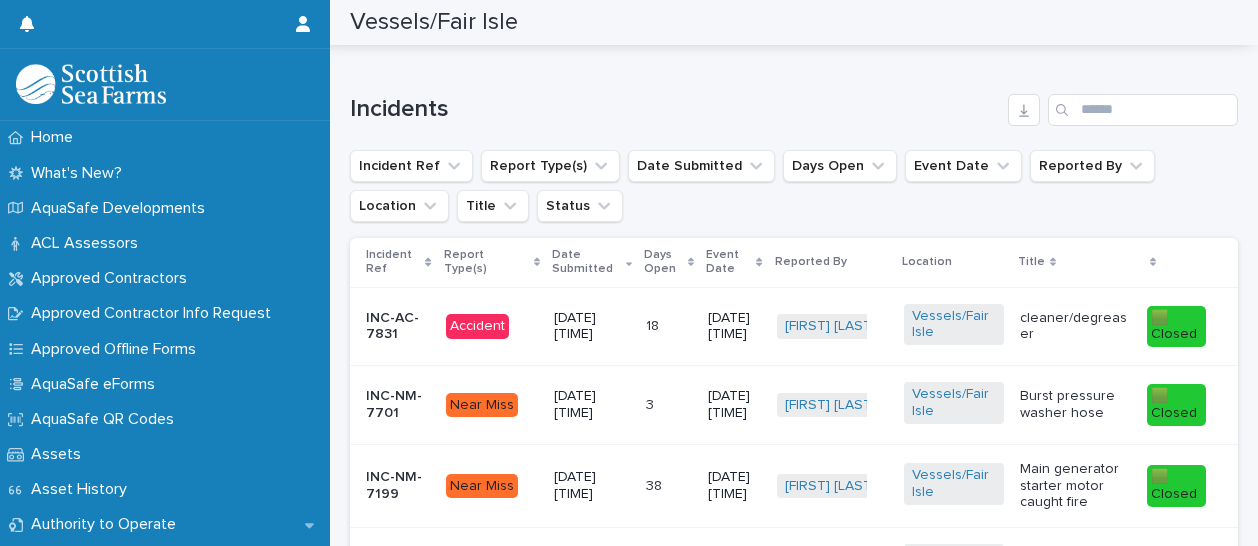 scroll, scrollTop: 0, scrollLeft: 0, axis: both 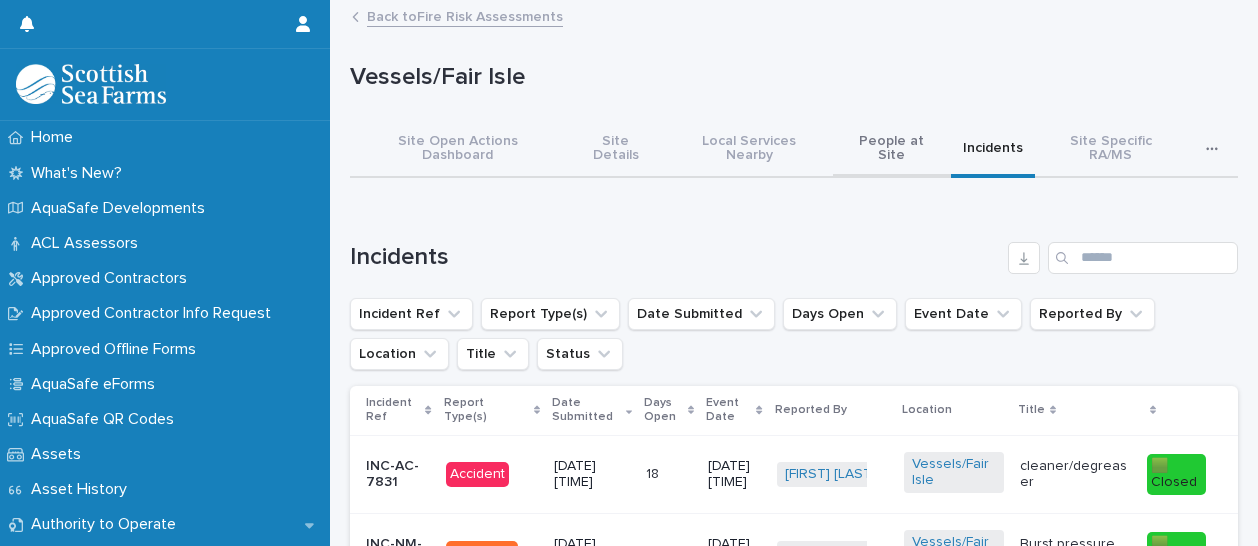 click on "People at Site" at bounding box center [892, 150] 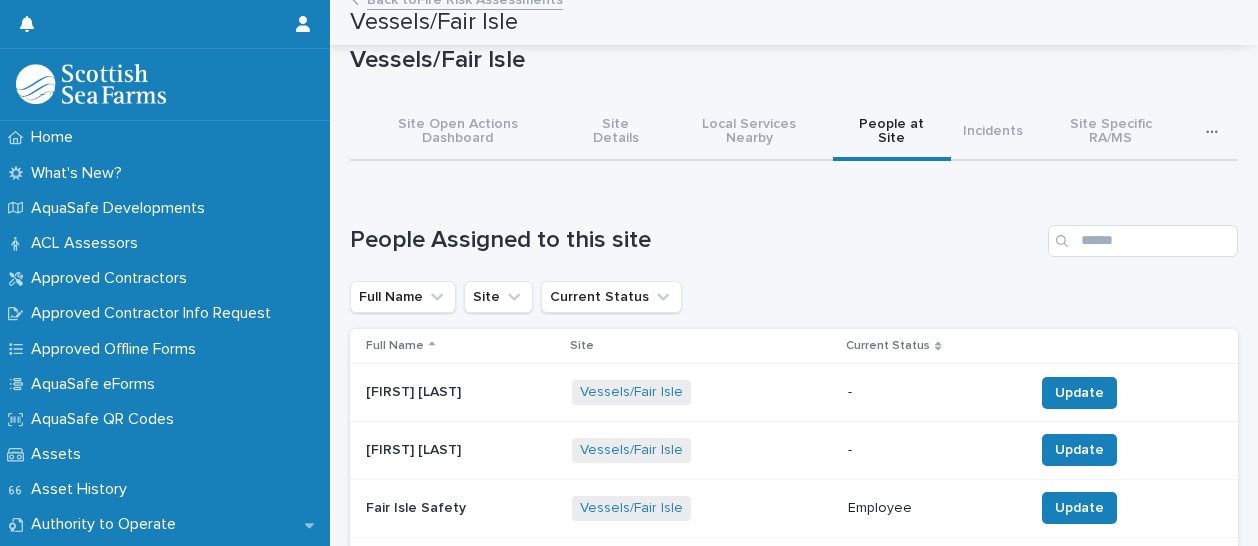 scroll, scrollTop: 0, scrollLeft: 0, axis: both 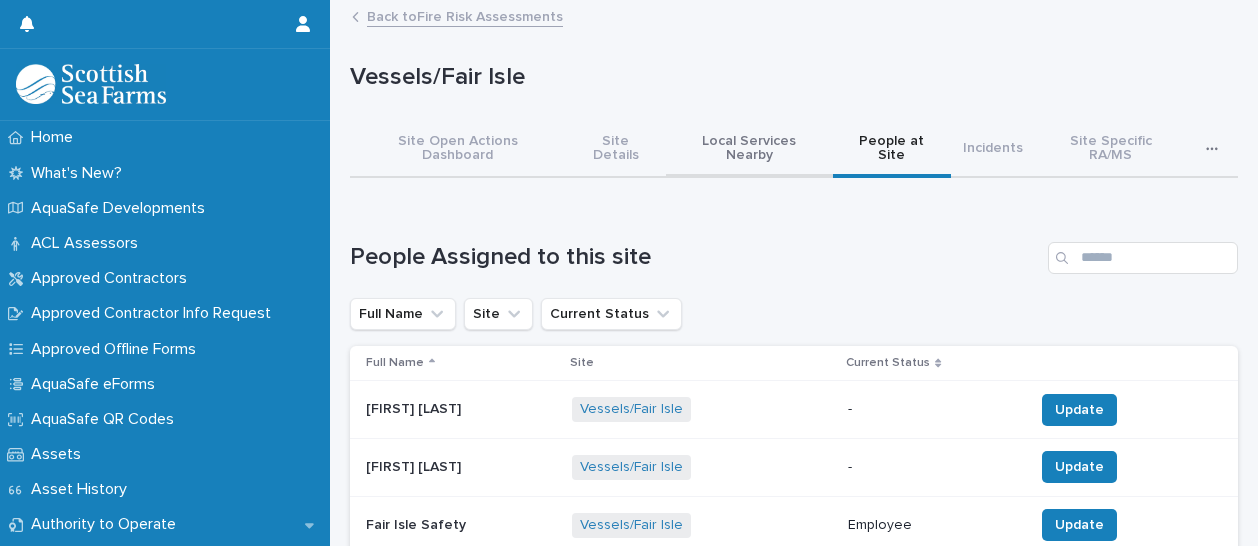 click on "Local Services Nearby" at bounding box center (749, 150) 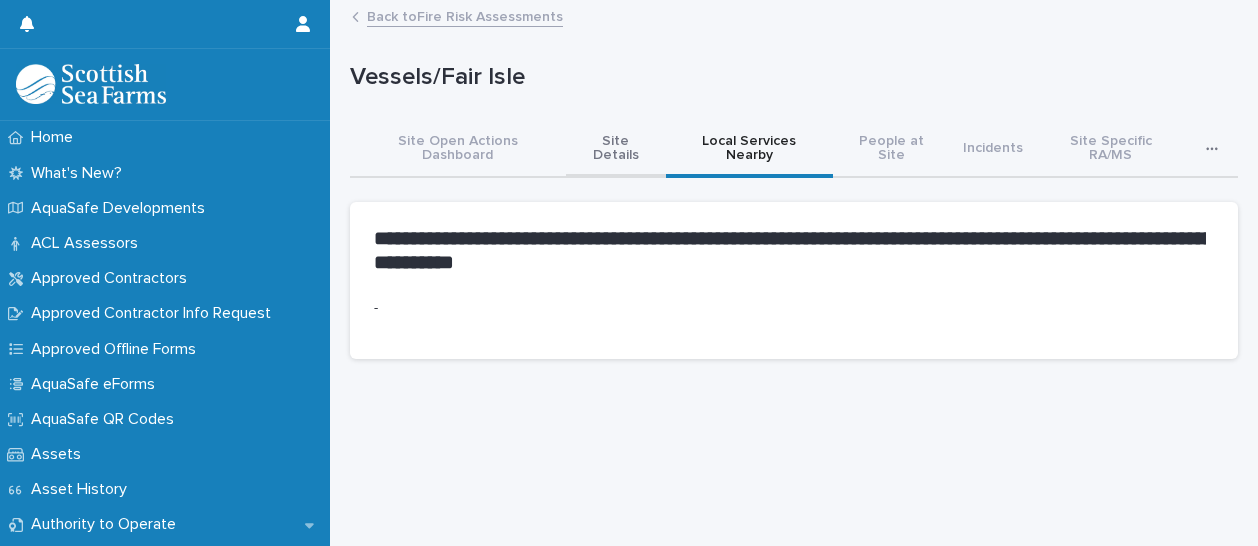 click on "Site Details" at bounding box center (616, 150) 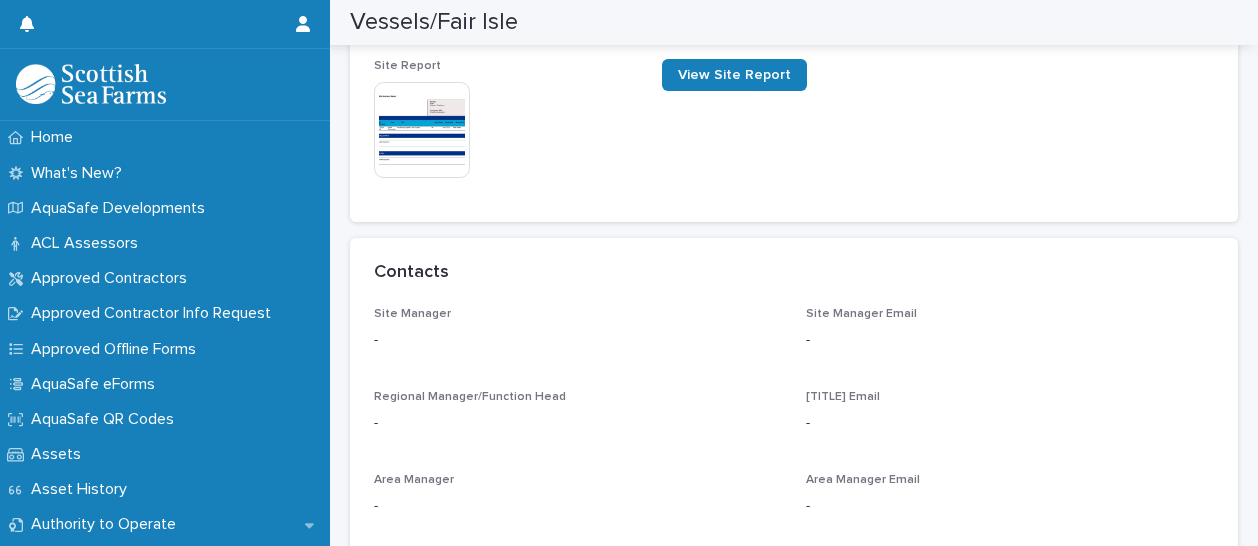 scroll, scrollTop: 800, scrollLeft: 0, axis: vertical 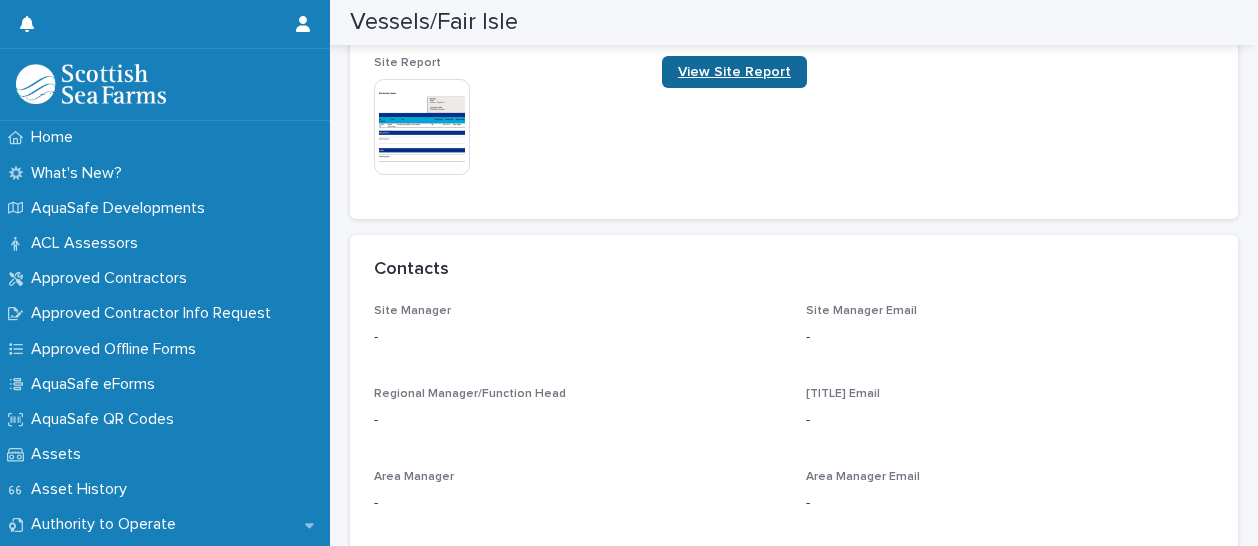 click on "View Site Report" at bounding box center [734, 72] 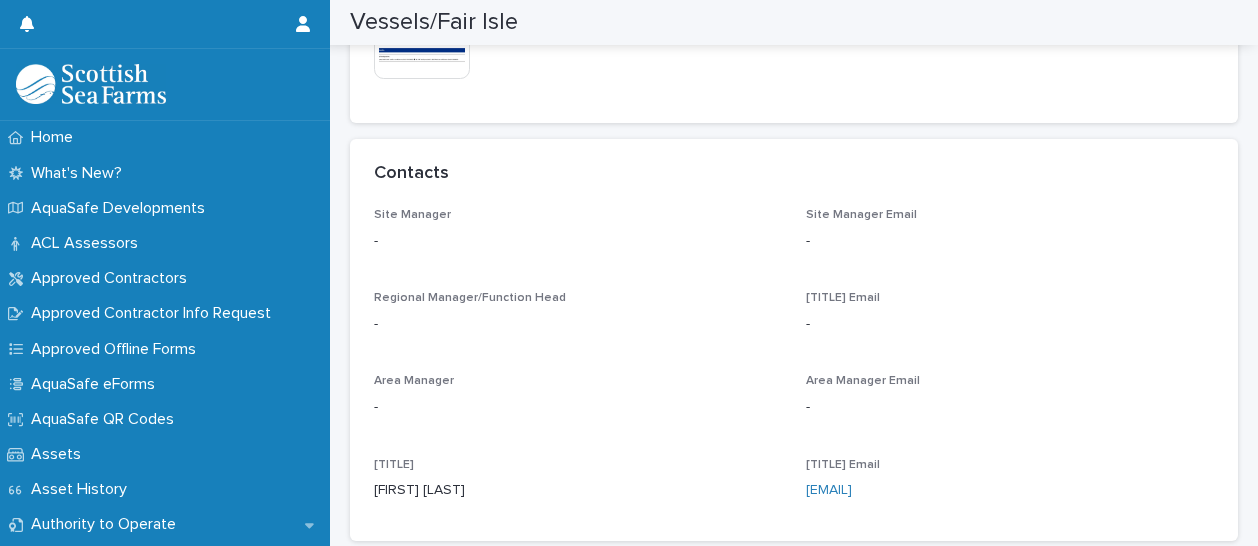 scroll, scrollTop: 1032, scrollLeft: 0, axis: vertical 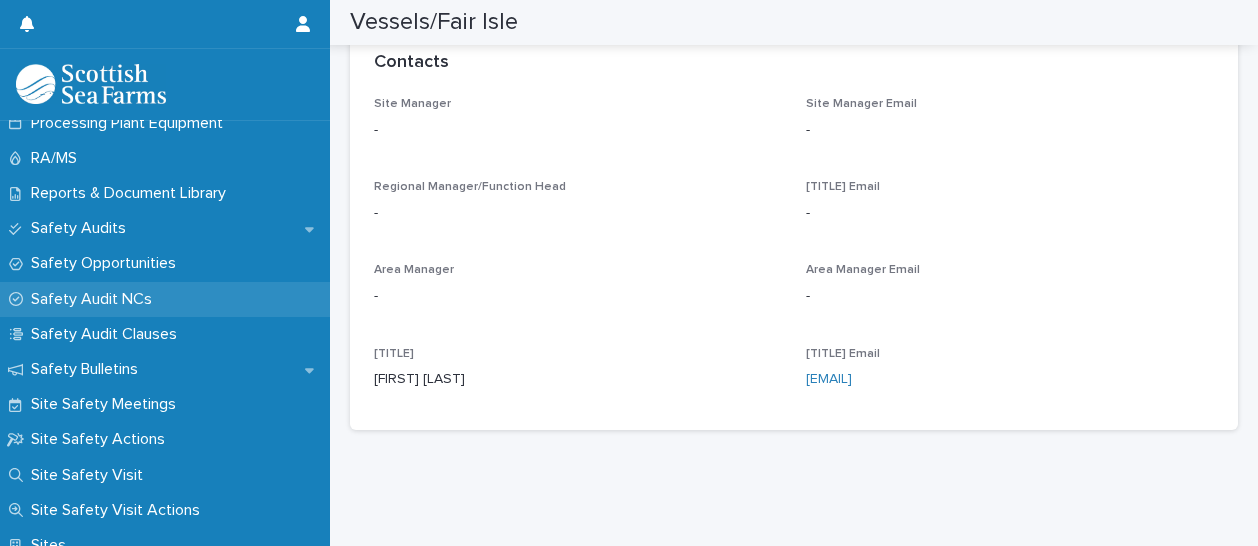 click on "Safety Audit NCs" at bounding box center (95, 299) 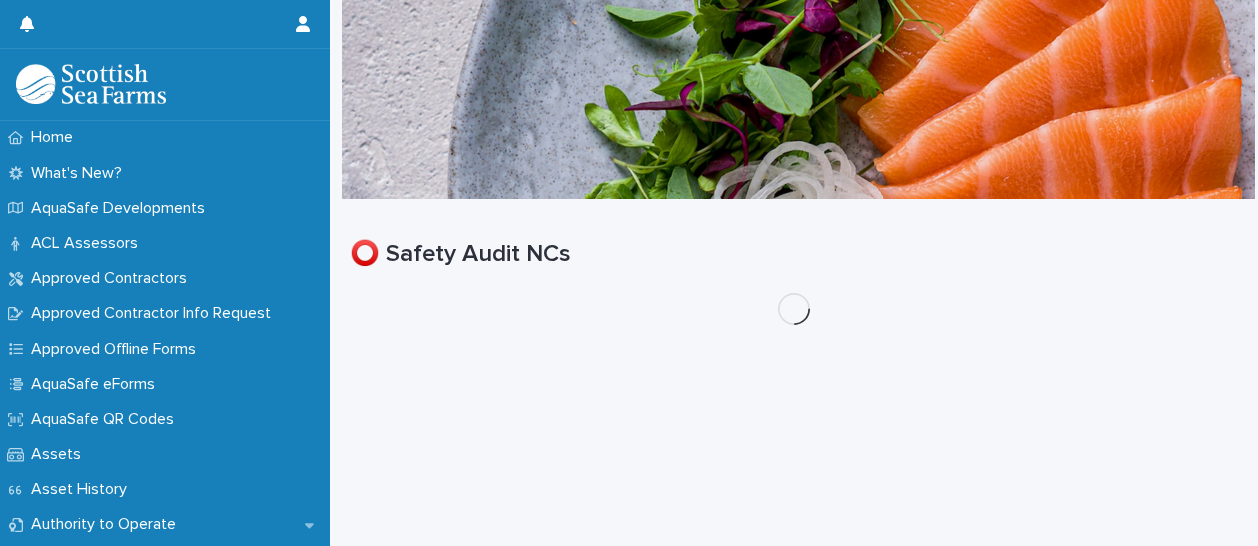 scroll, scrollTop: 0, scrollLeft: 0, axis: both 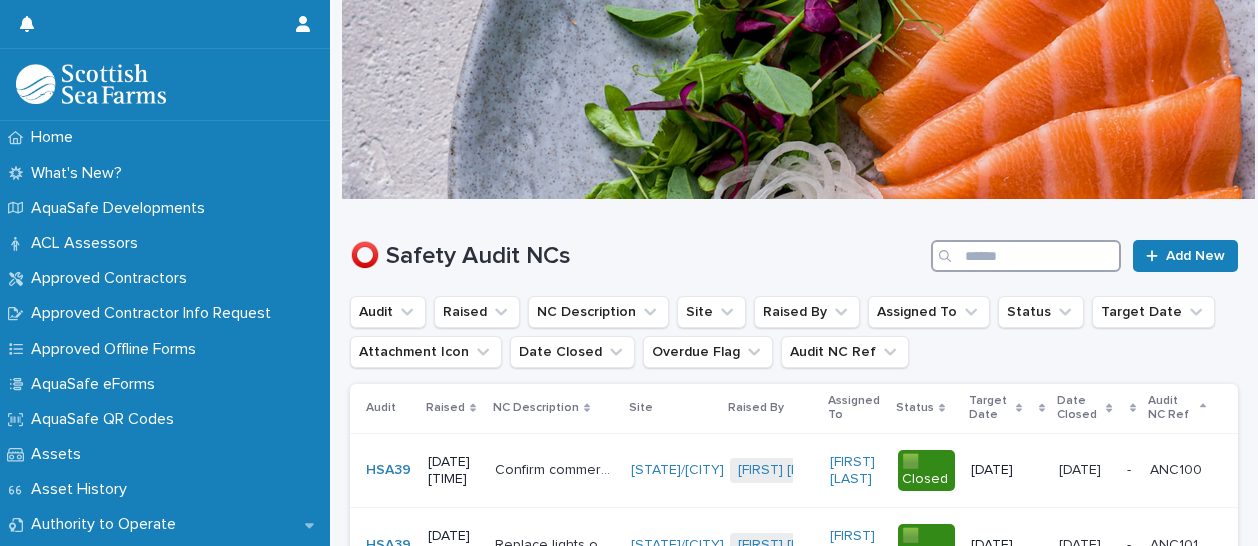 click at bounding box center [1026, 256] 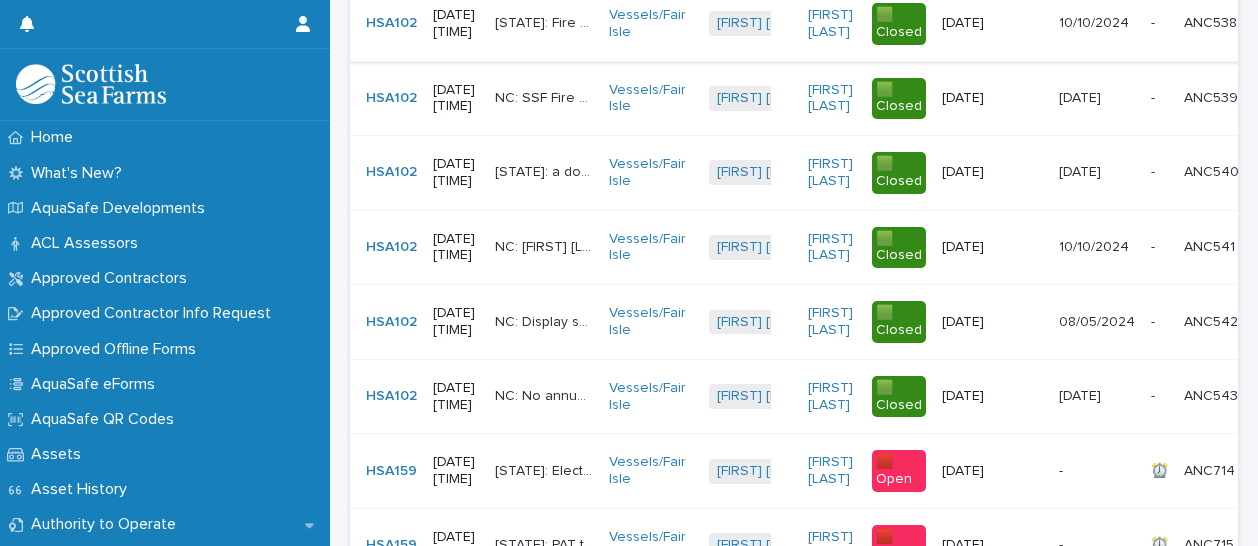 scroll, scrollTop: 1200, scrollLeft: 0, axis: vertical 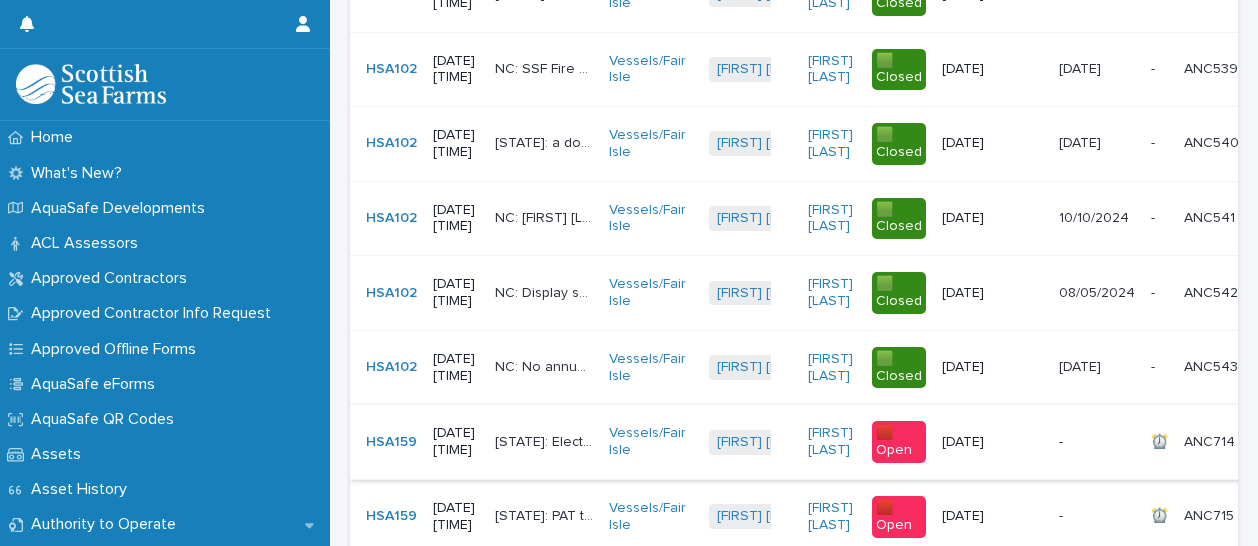 type on "****" 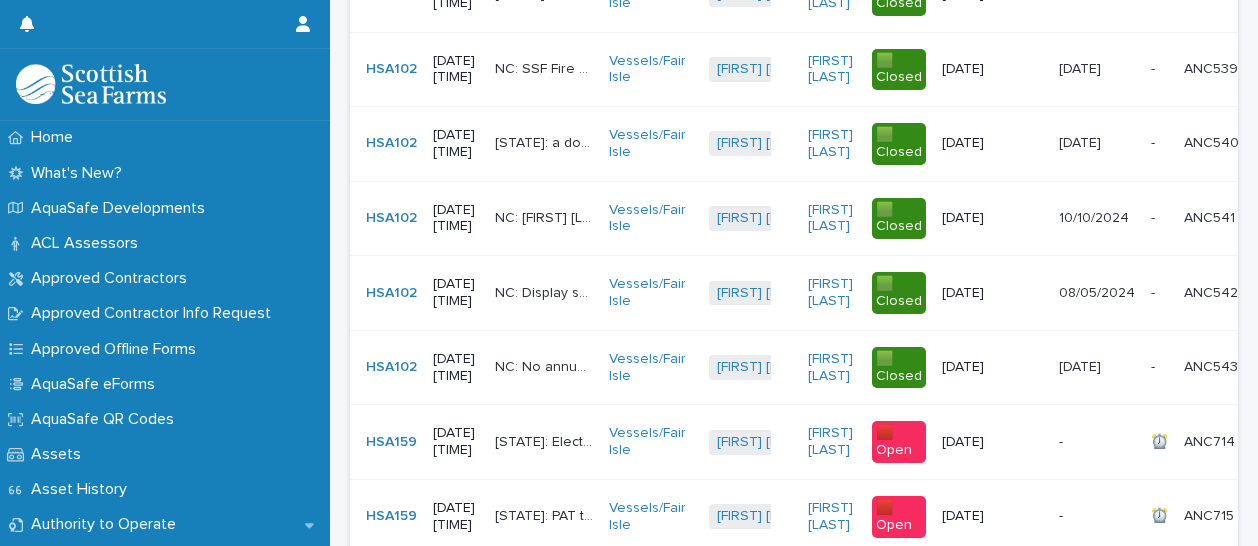 click on "🟥 Open" at bounding box center (899, 442) 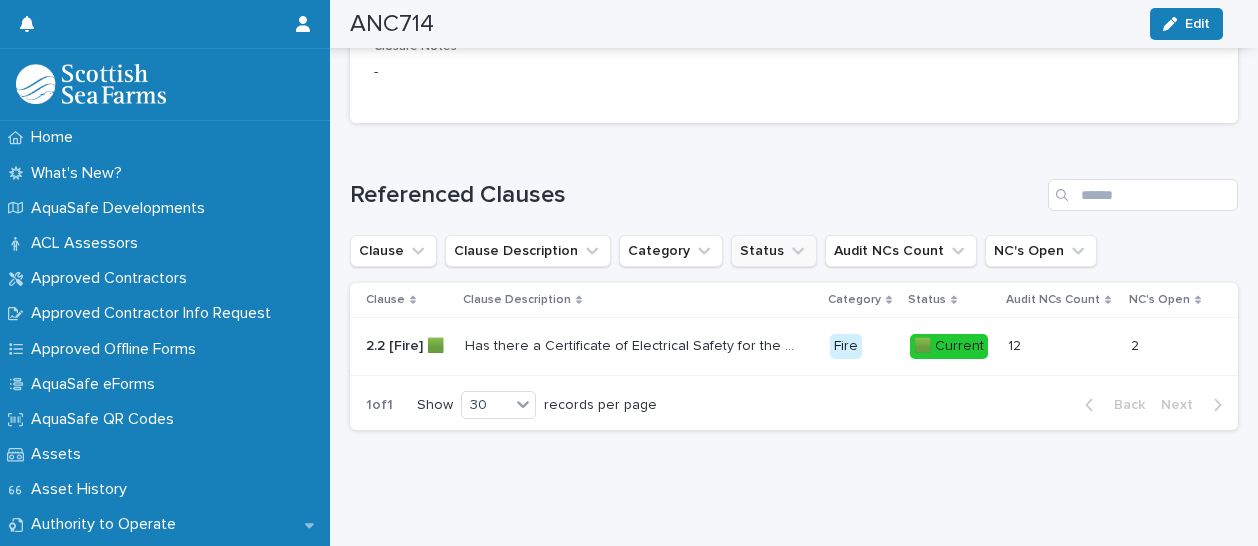 scroll, scrollTop: 1052, scrollLeft: 0, axis: vertical 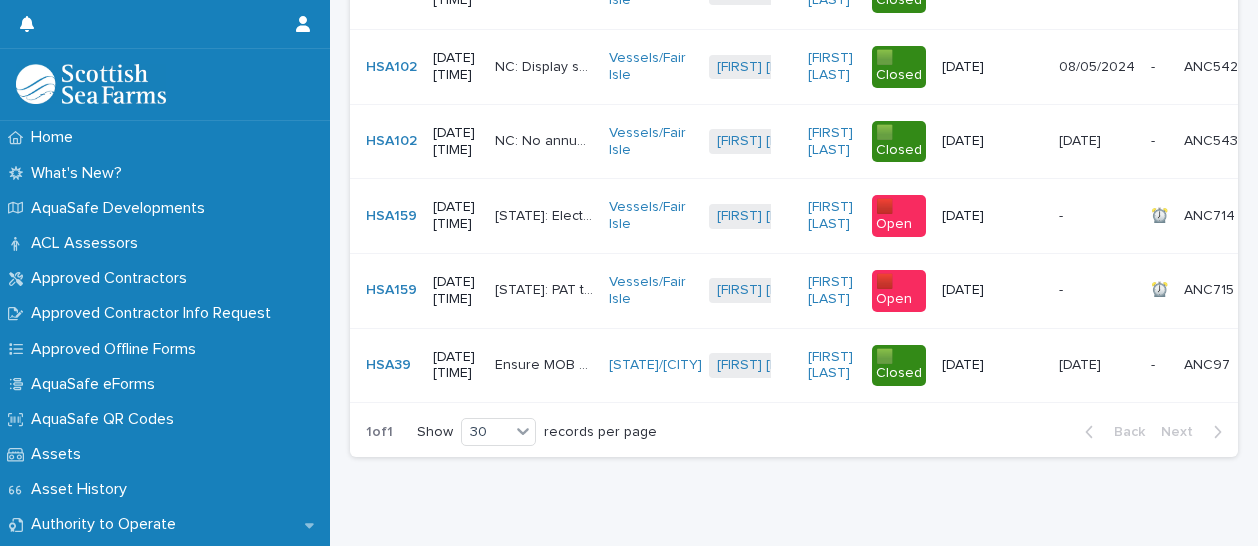 click on "NC: PAT testing required in 2025 Previous certificate expired" at bounding box center (546, 288) 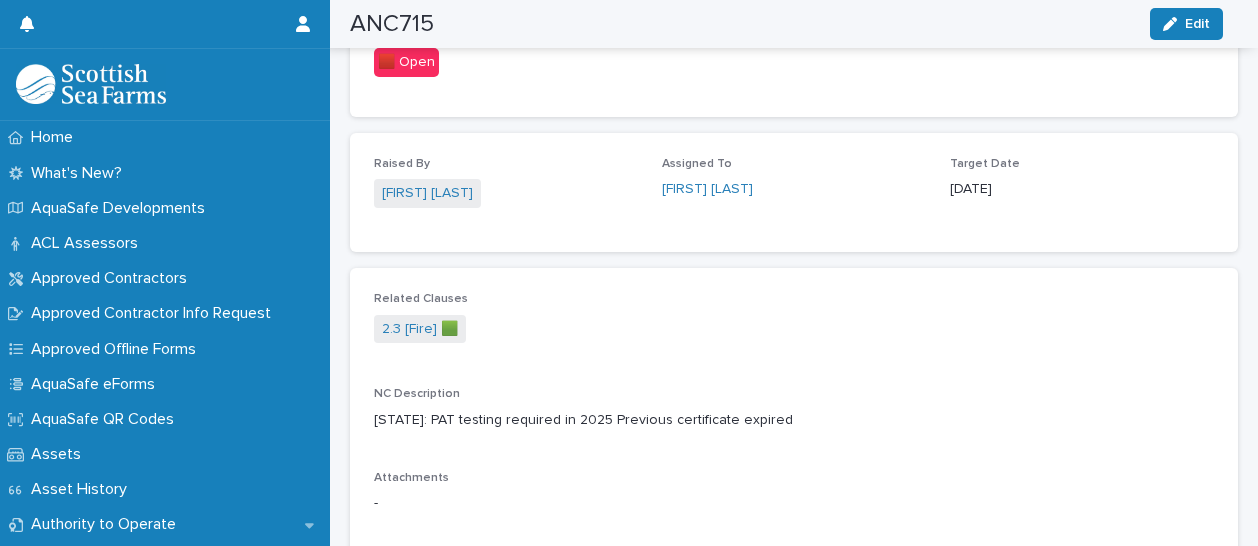 scroll, scrollTop: 300, scrollLeft: 0, axis: vertical 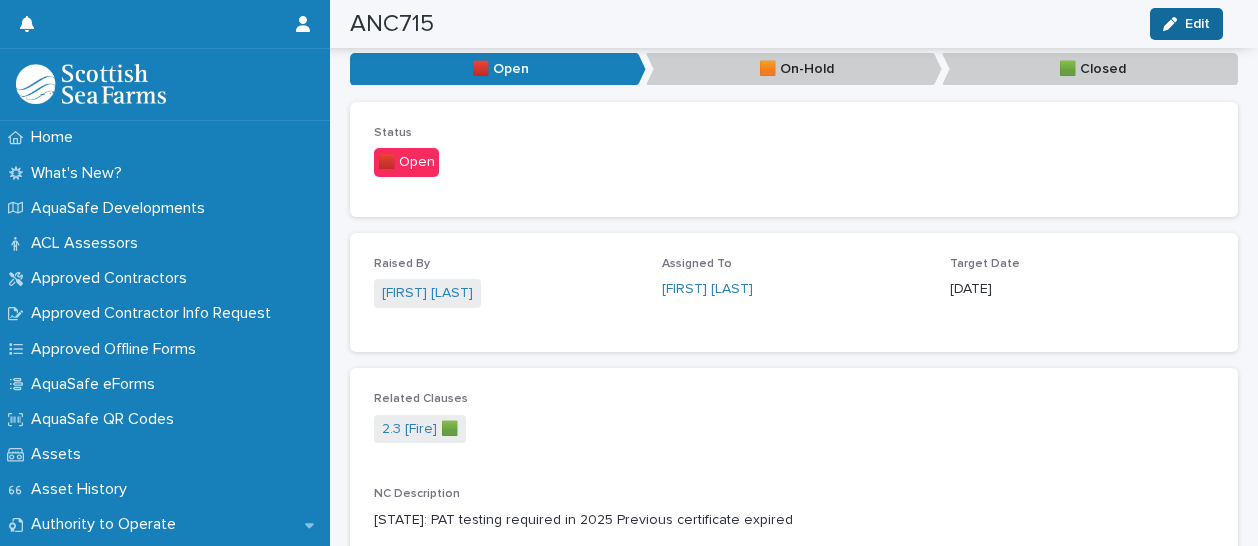 click on "Edit" at bounding box center [1197, 24] 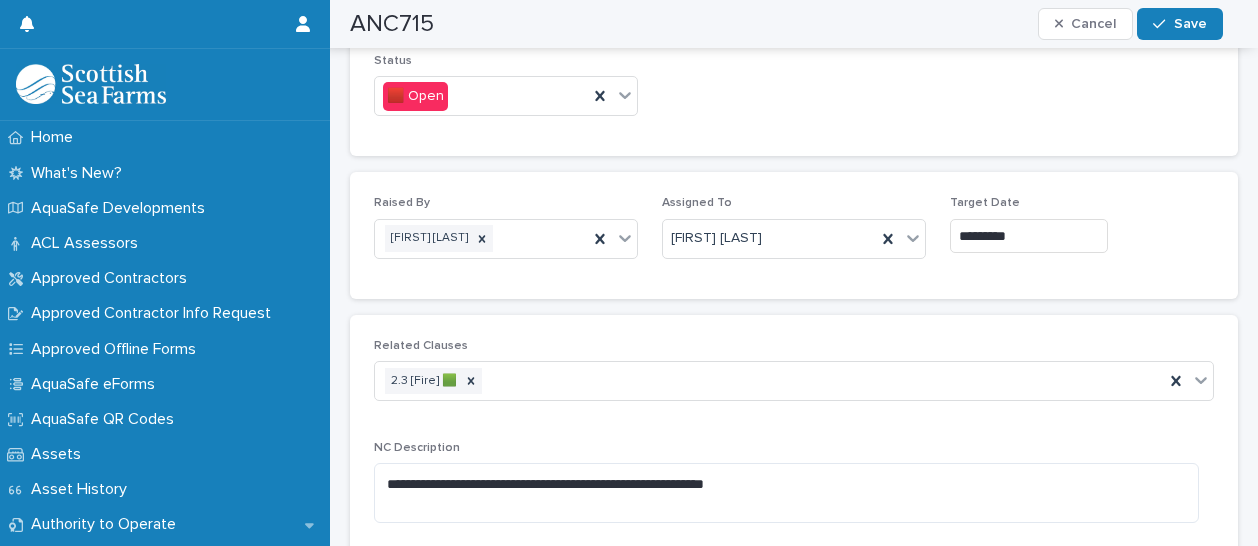 scroll, scrollTop: 252, scrollLeft: 0, axis: vertical 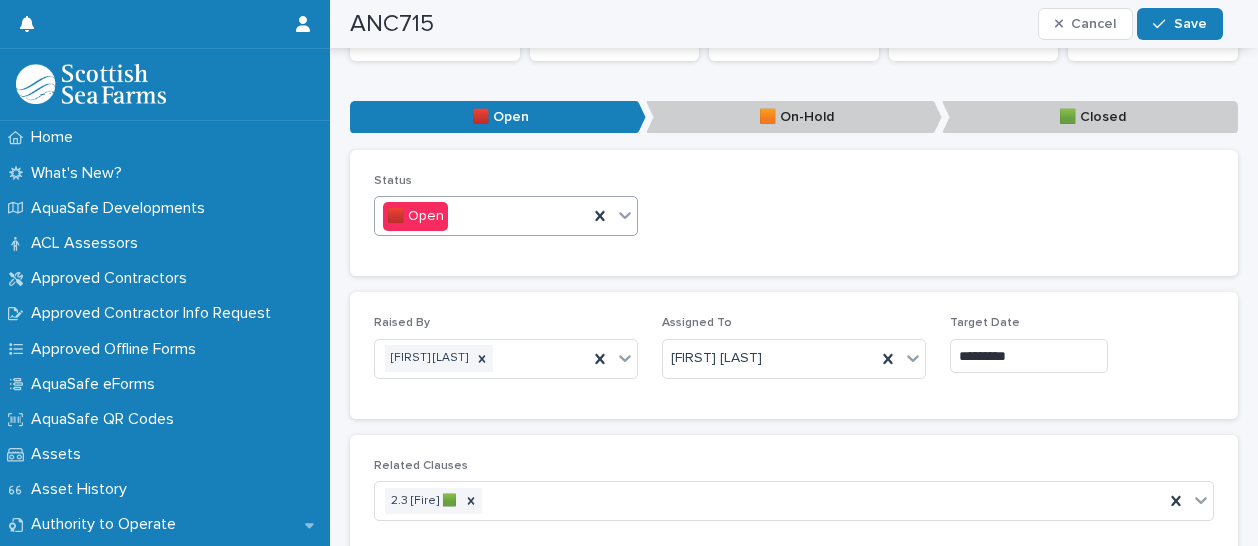 click at bounding box center [451, 216] 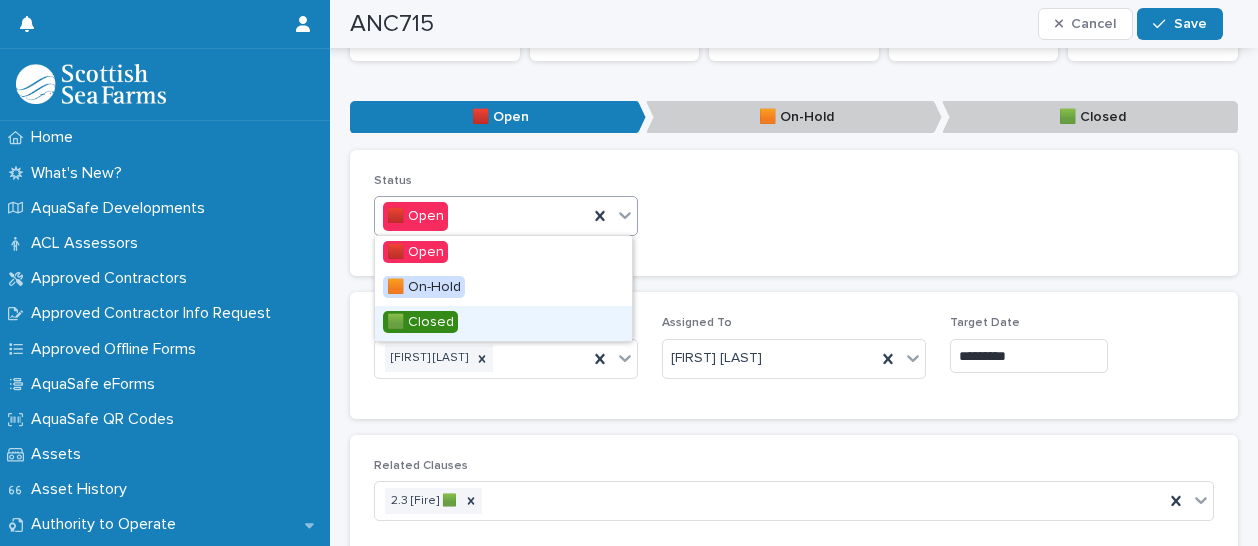 click on "🟩 Closed" at bounding box center (420, 322) 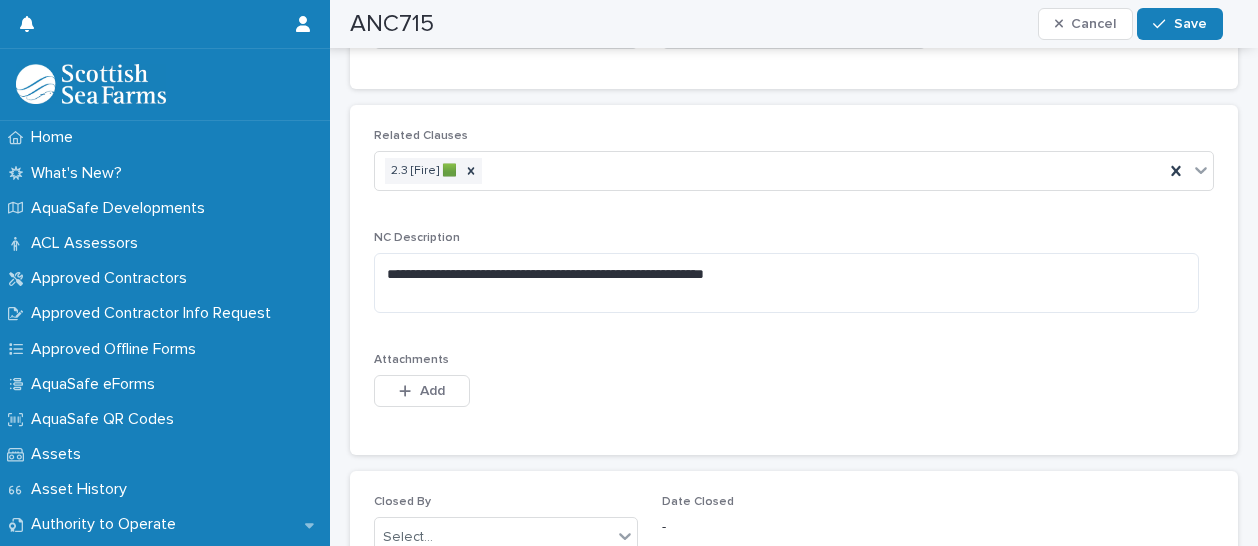 scroll, scrollTop: 552, scrollLeft: 0, axis: vertical 